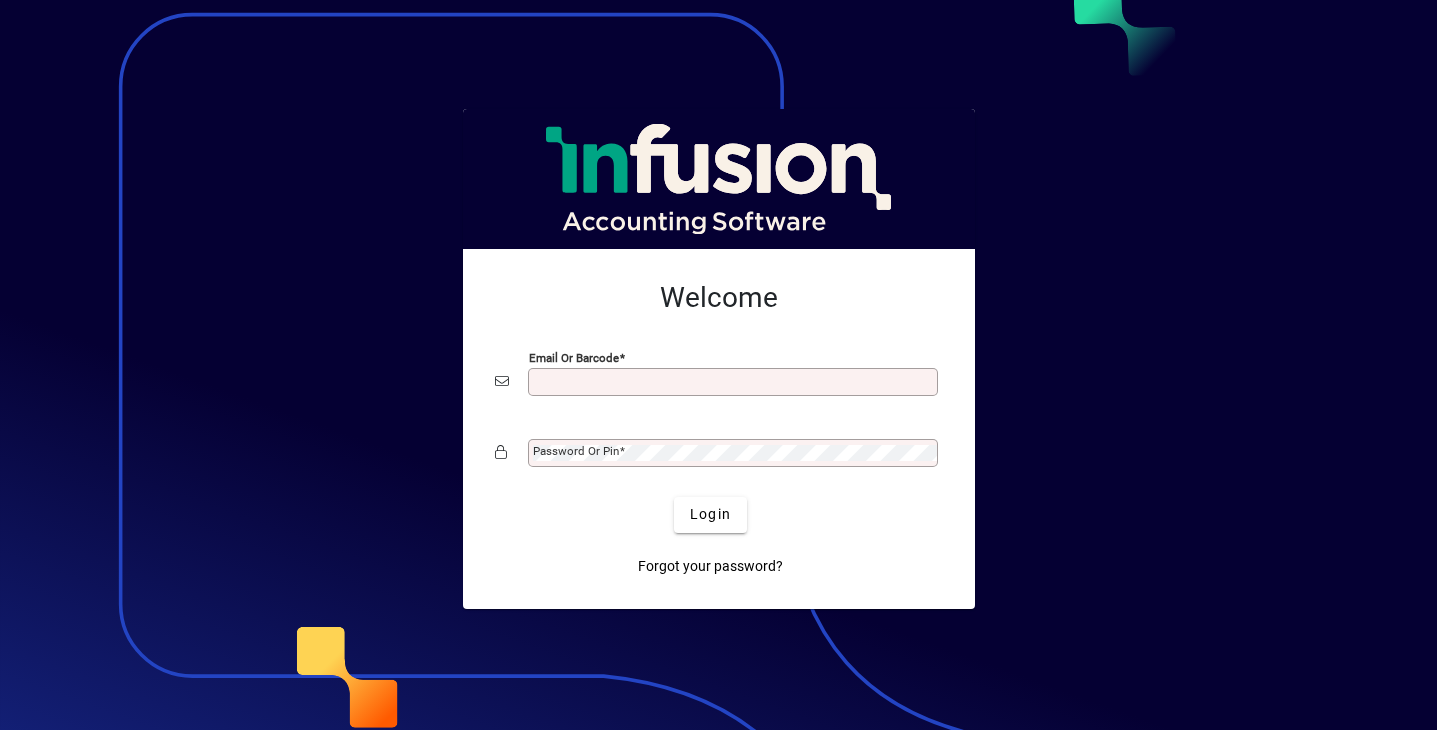 scroll, scrollTop: 0, scrollLeft: 0, axis: both 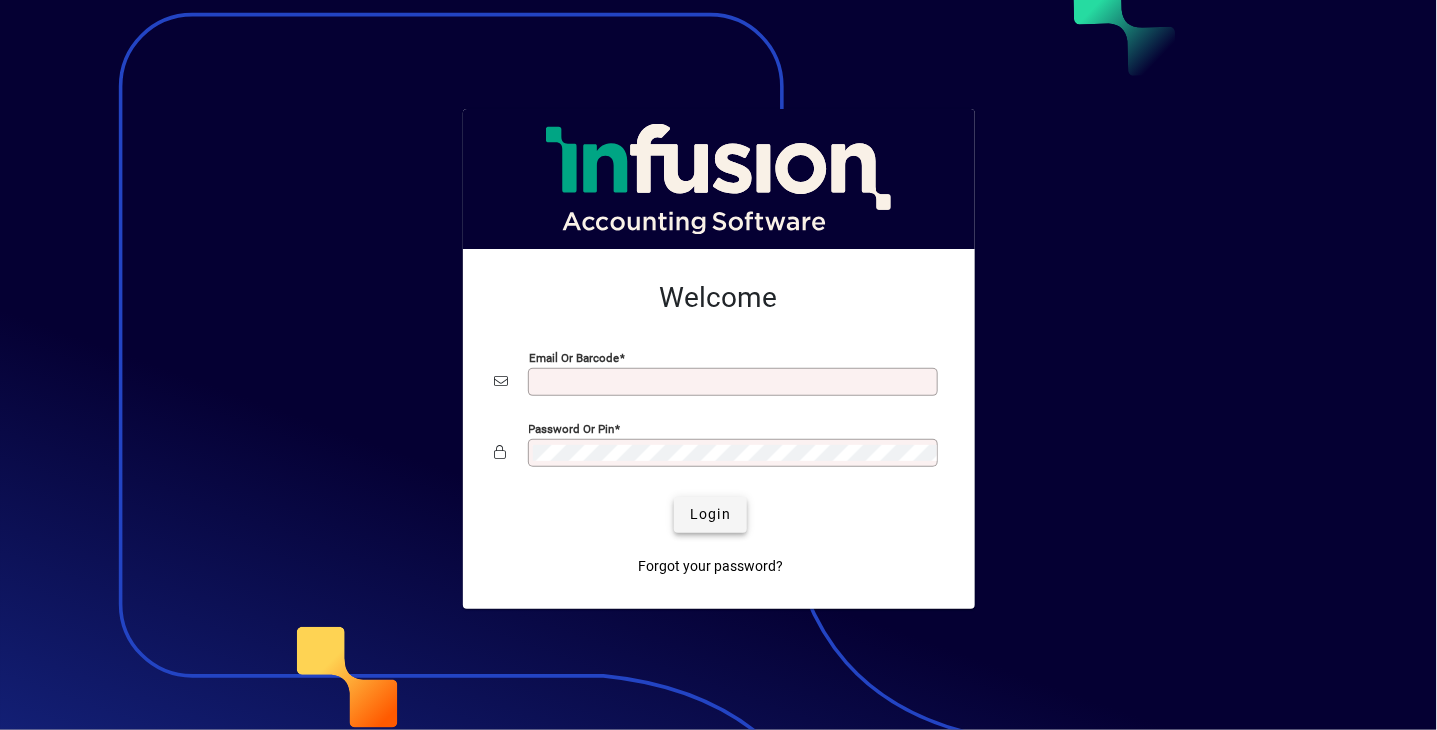 type on "**********" 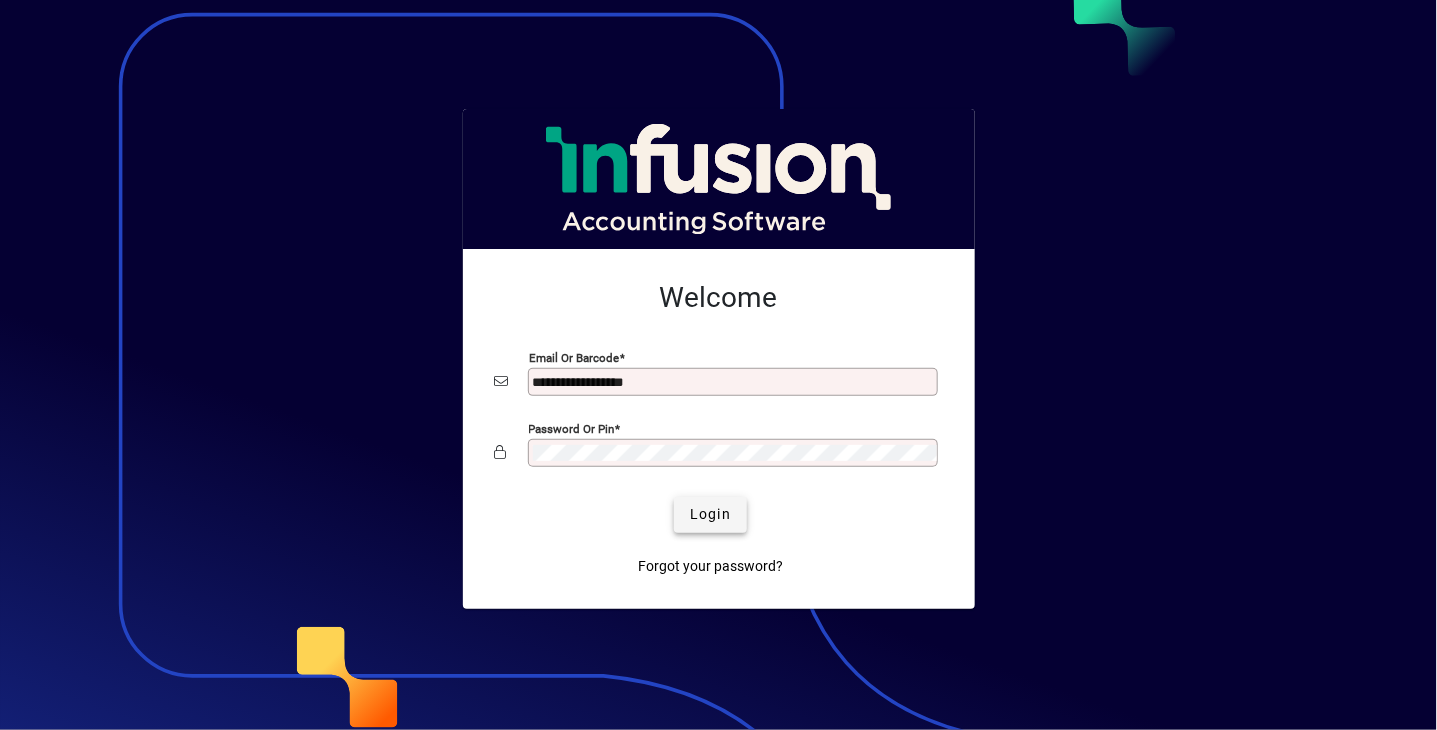 click 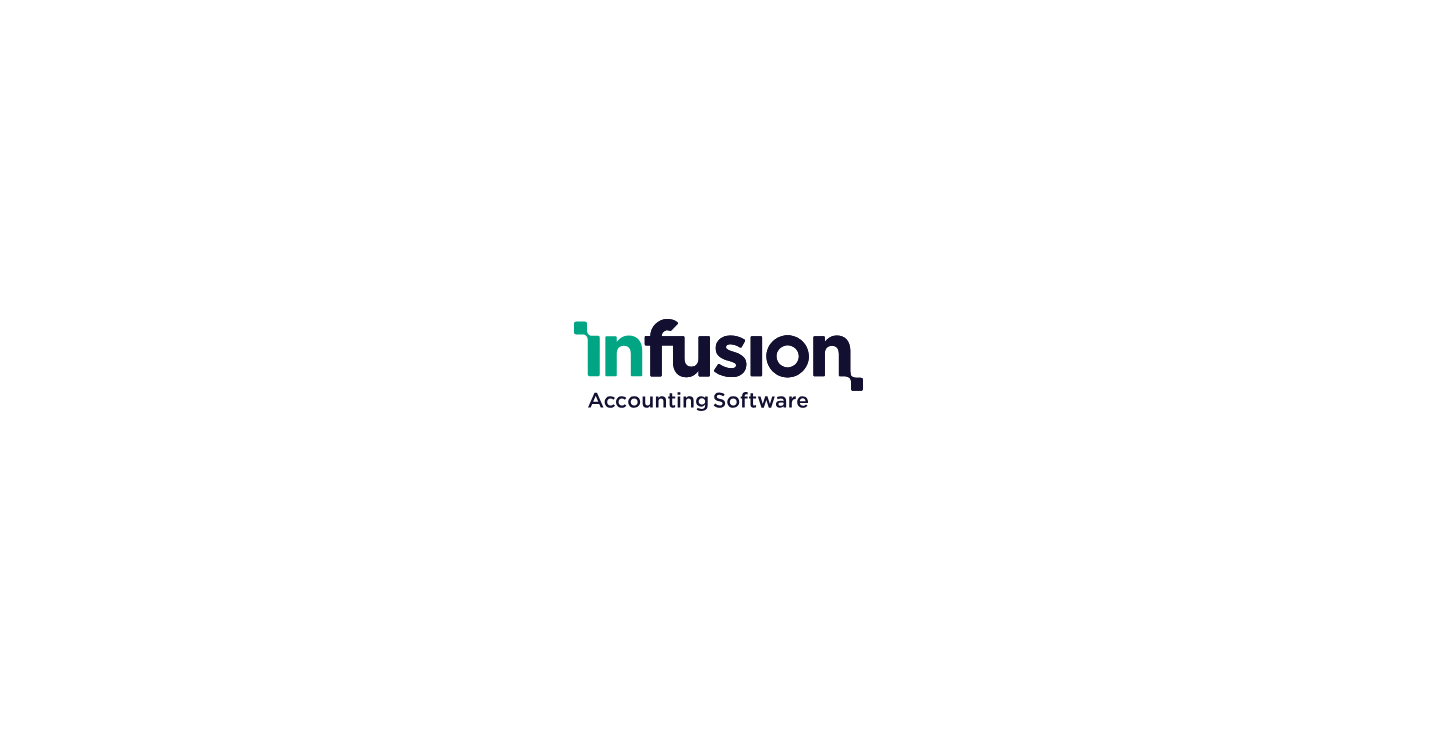 scroll, scrollTop: 0, scrollLeft: 0, axis: both 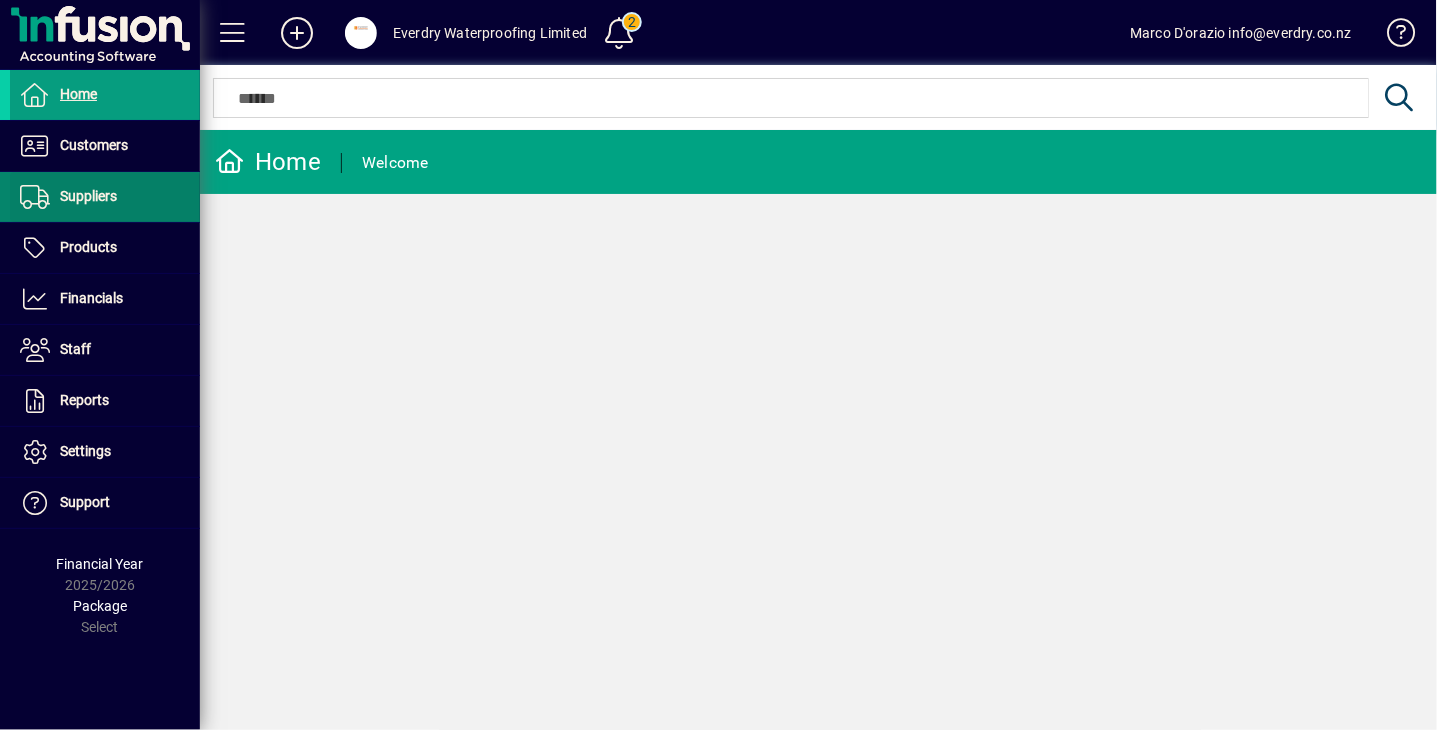 click at bounding box center [105, 197] 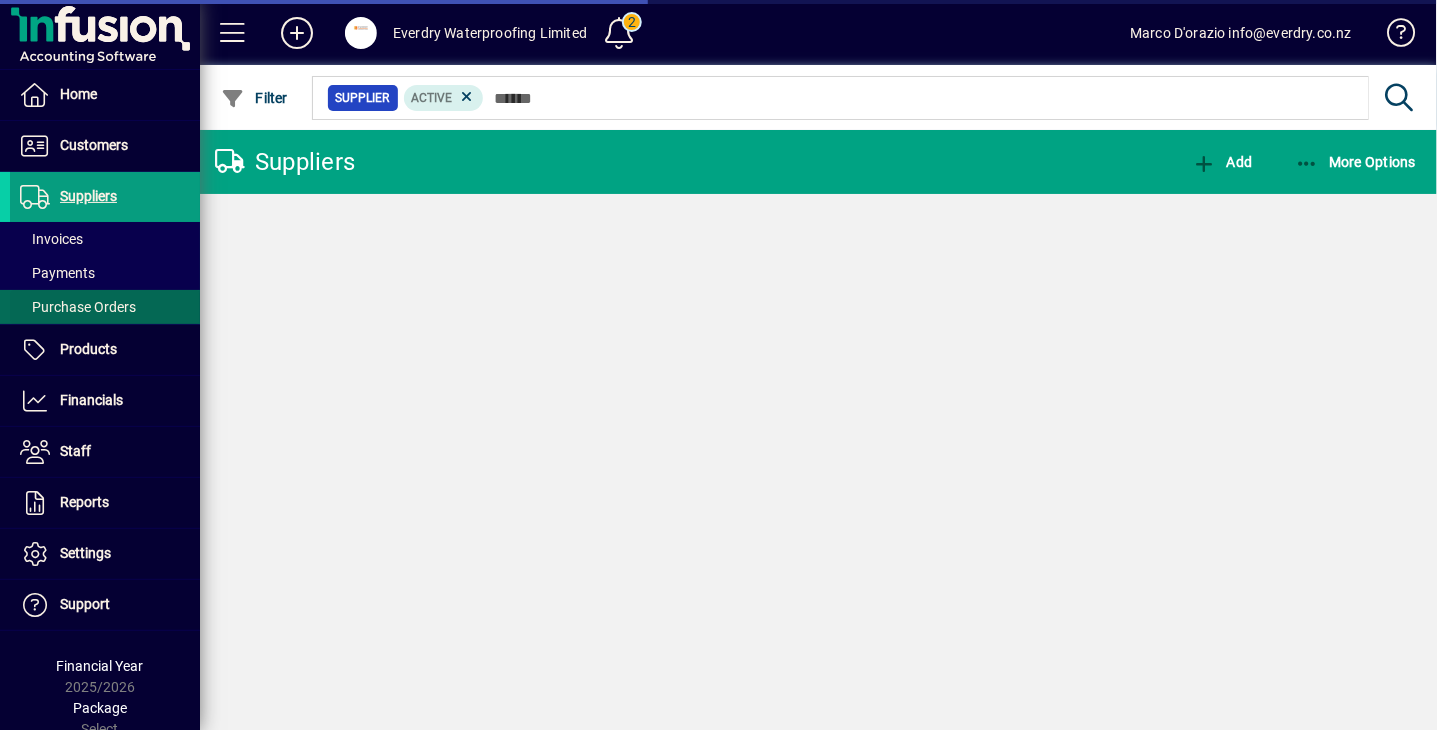 click at bounding box center [105, 307] 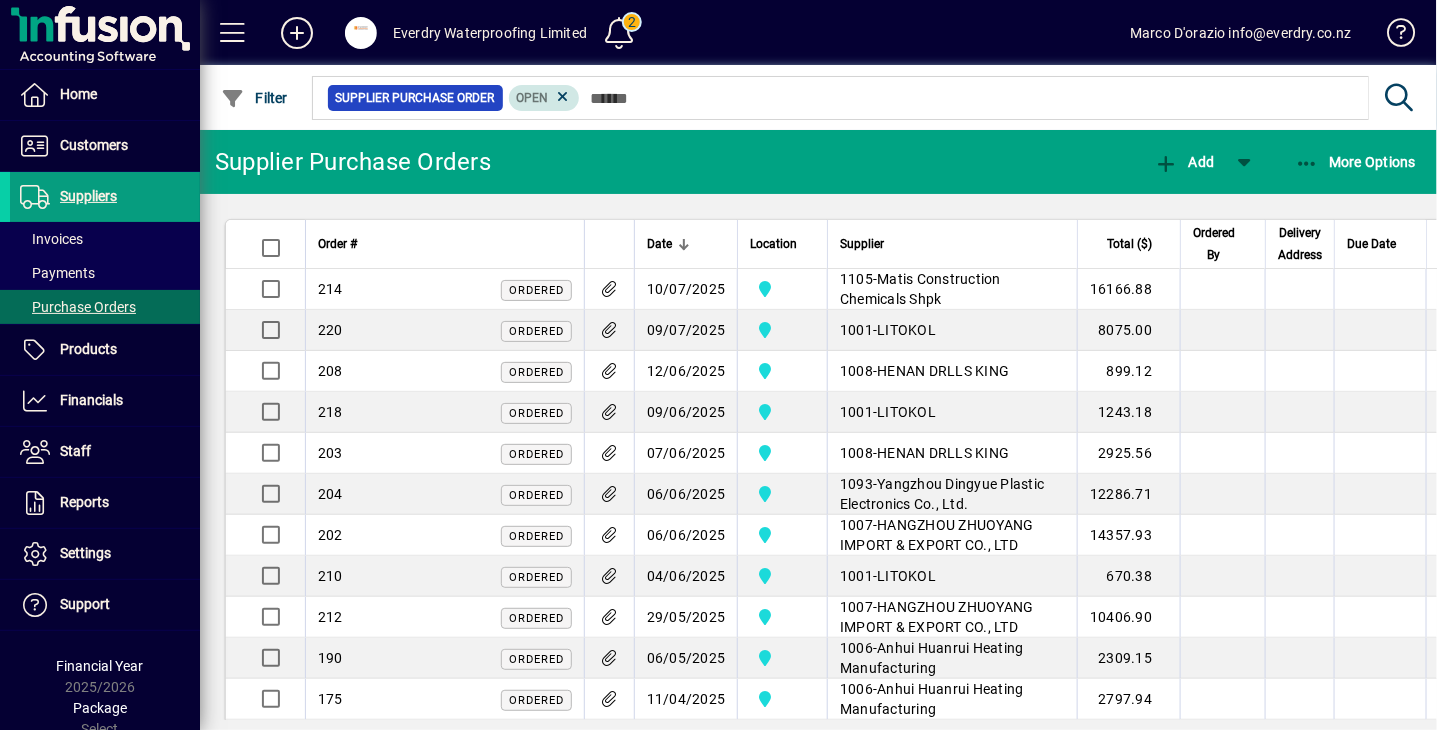 click on "Open" at bounding box center [544, 98] 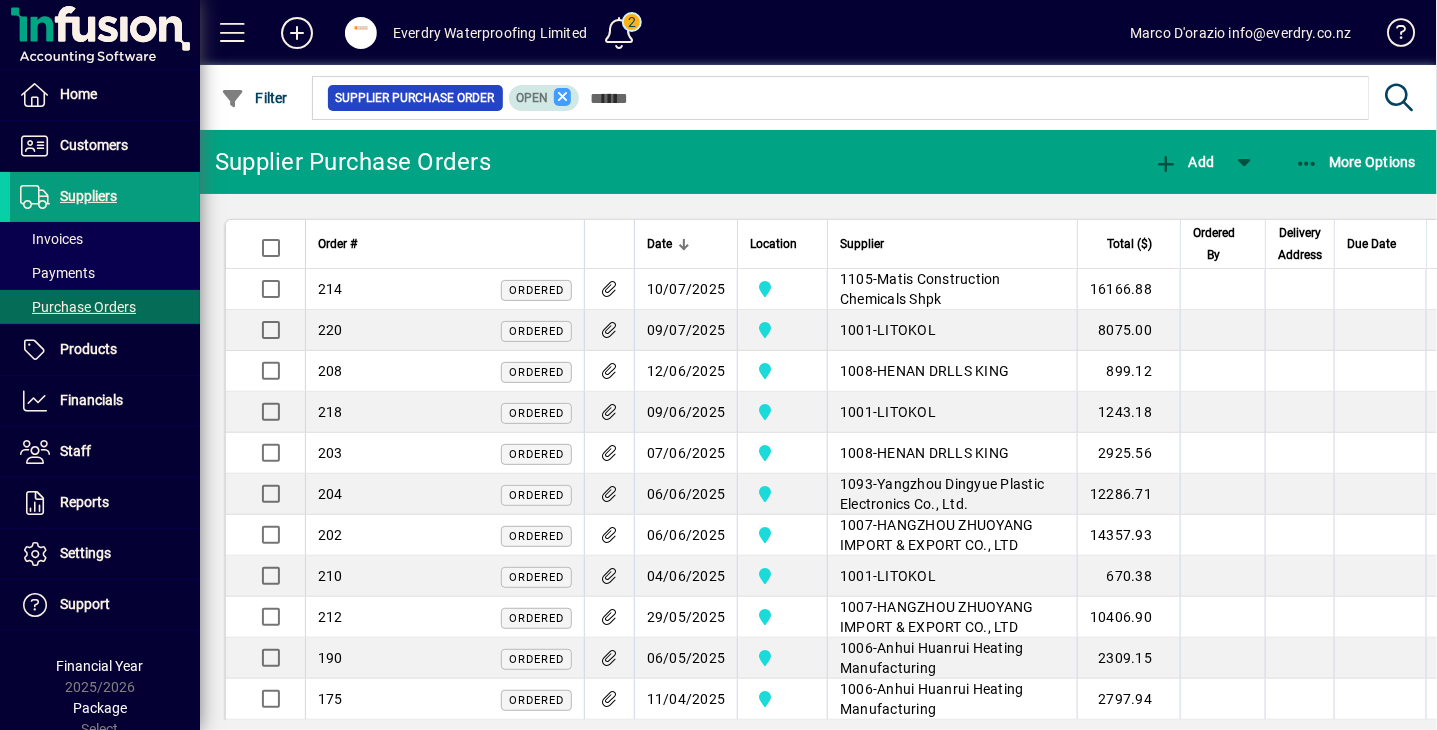 click at bounding box center (563, 97) 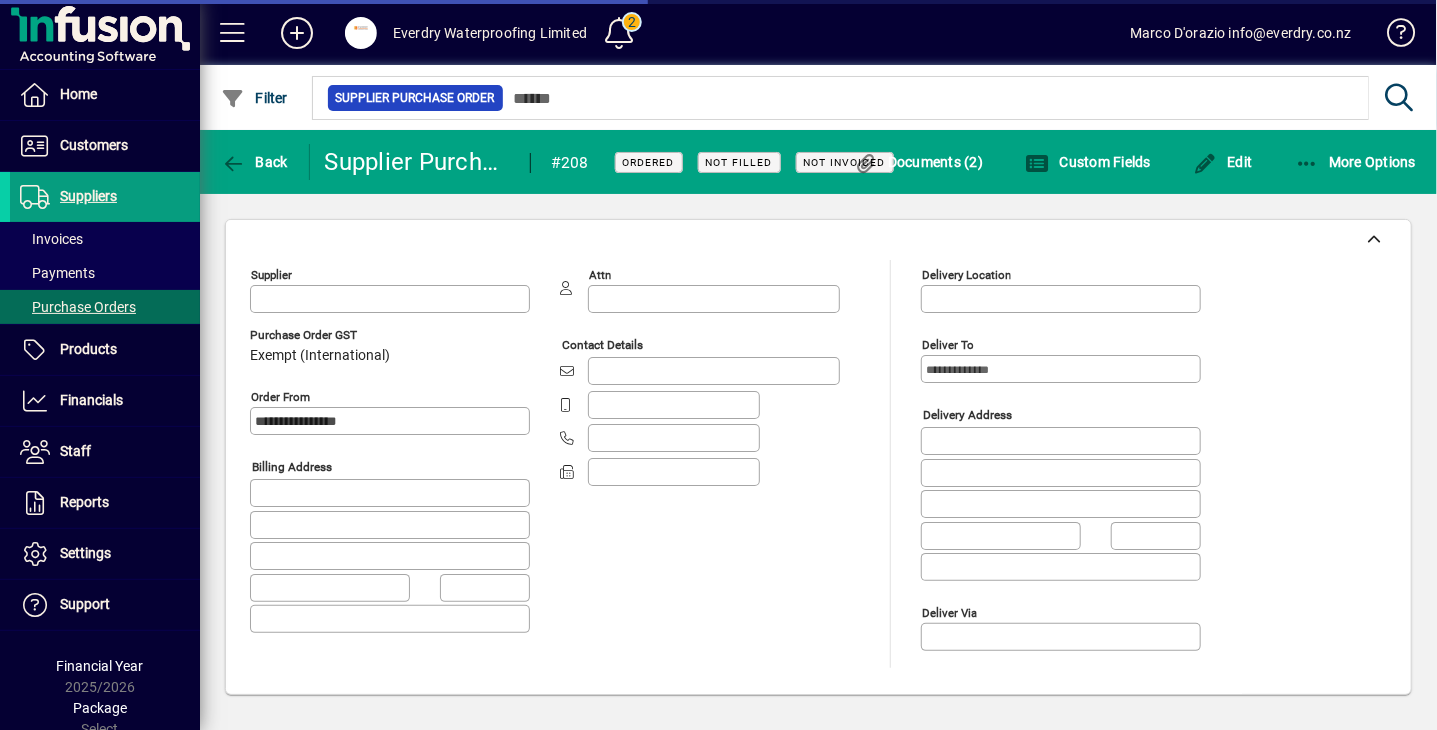 type on "**********" 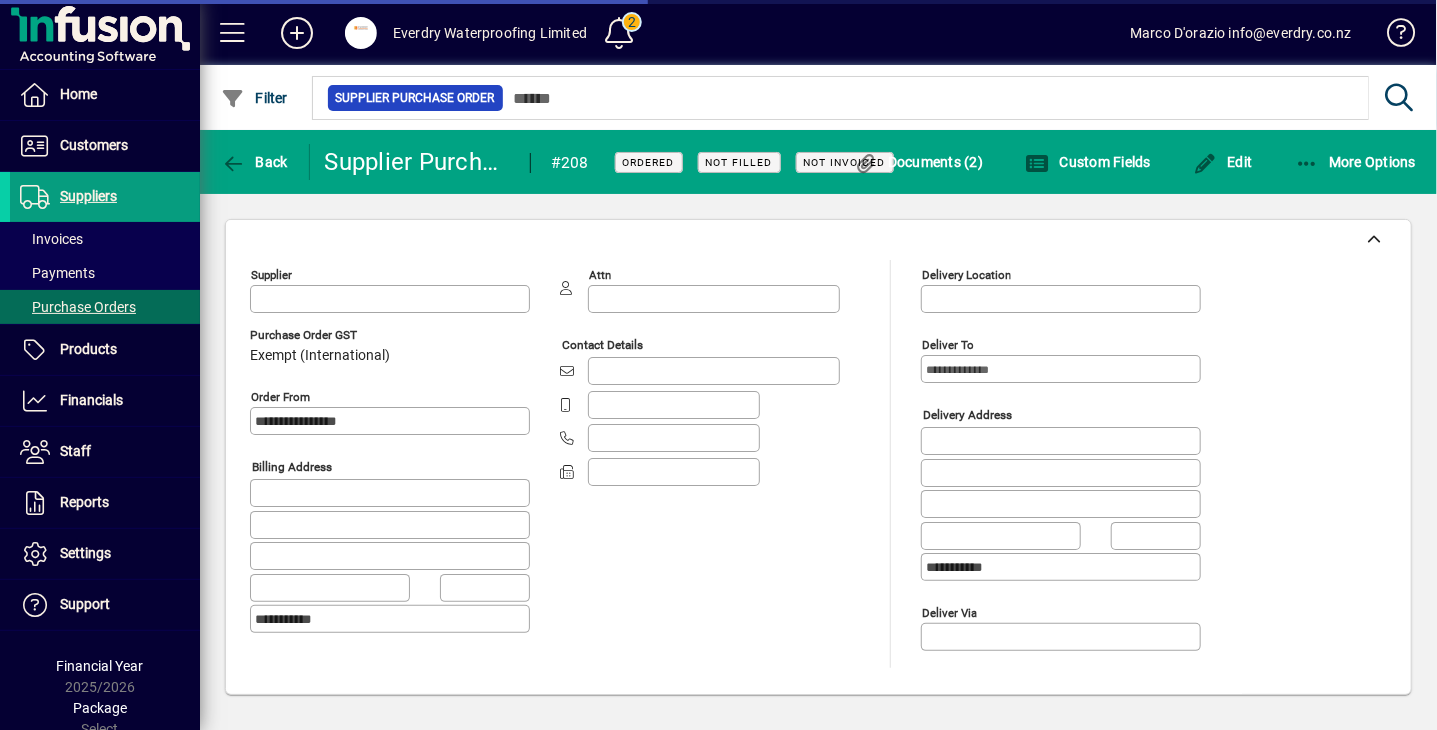 type on "**********" 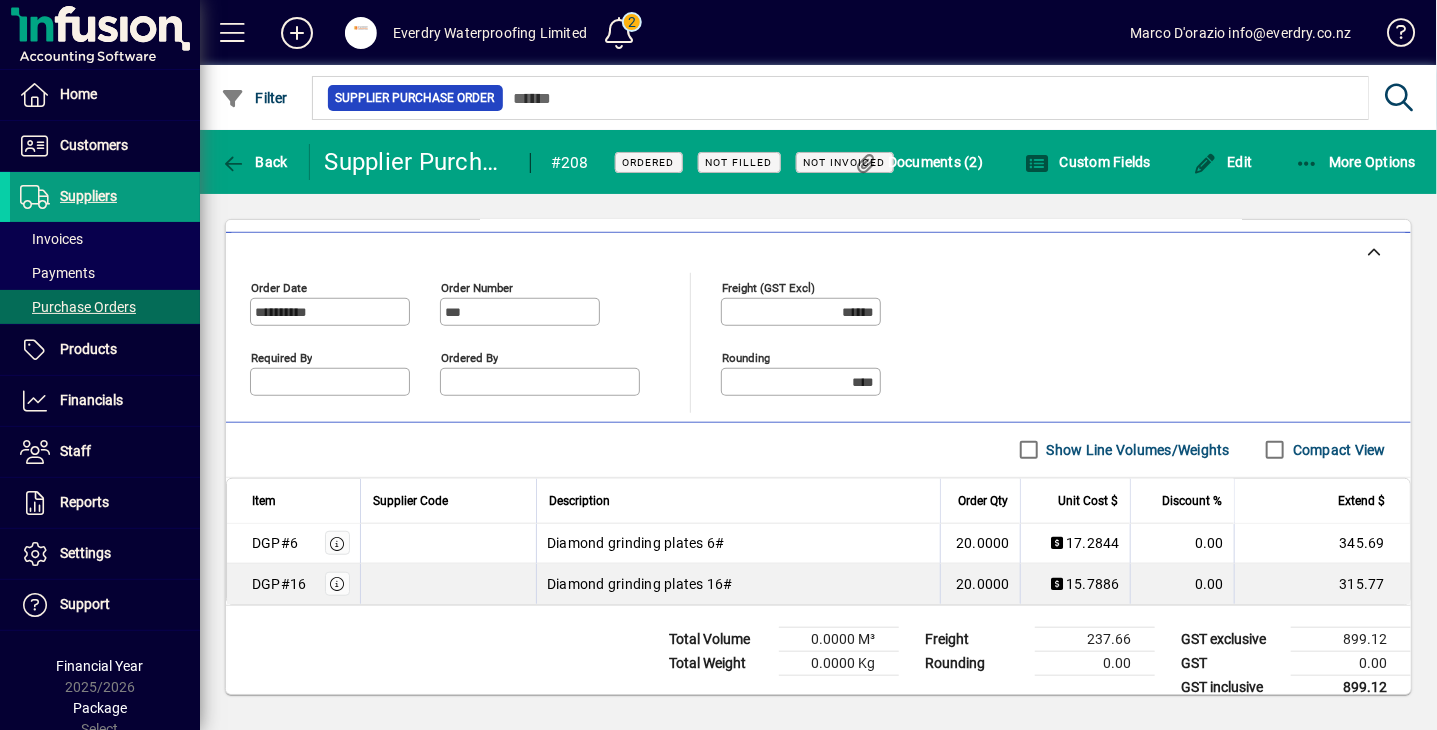 scroll, scrollTop: 531, scrollLeft: 0, axis: vertical 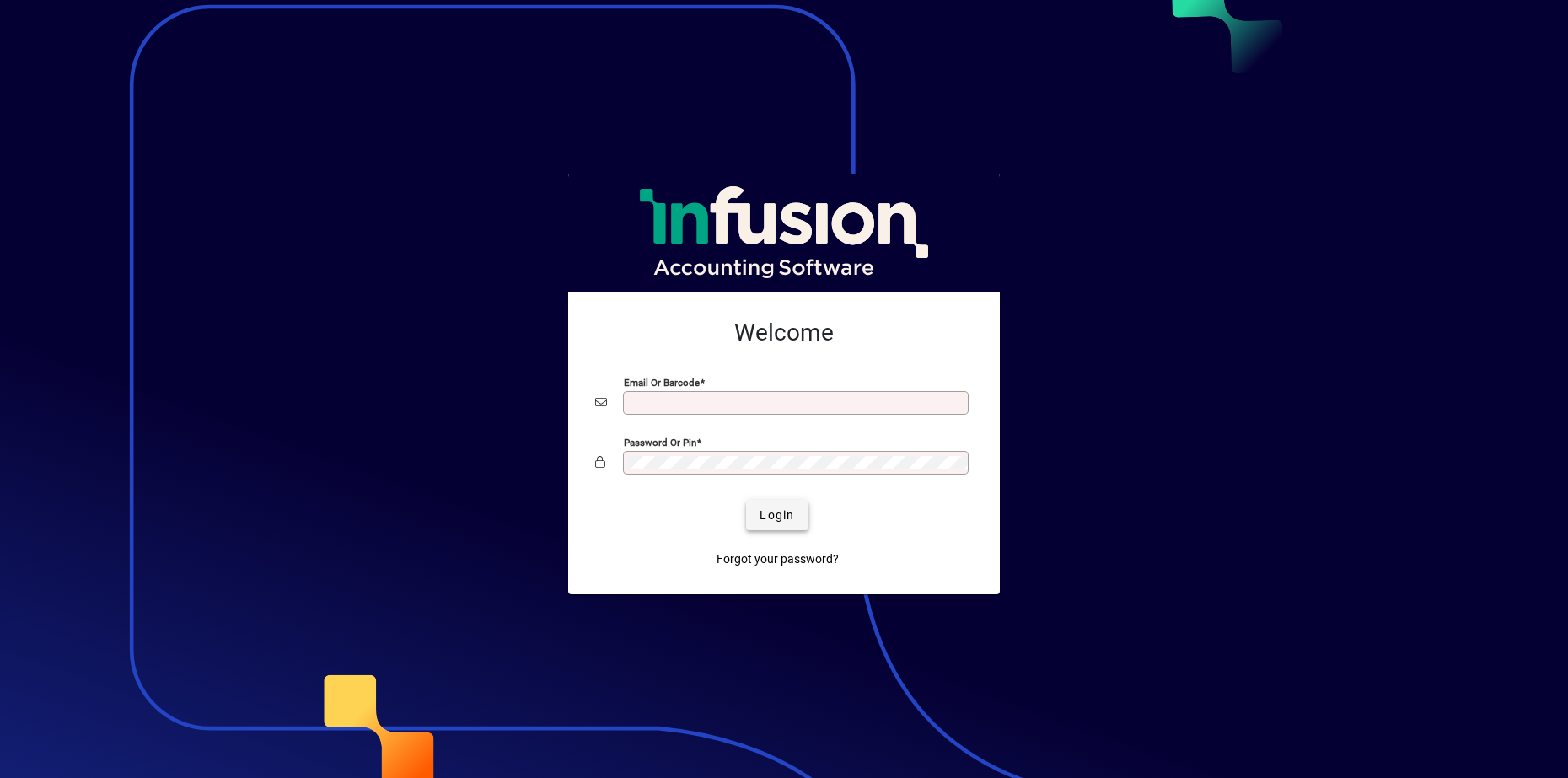 type on "**********" 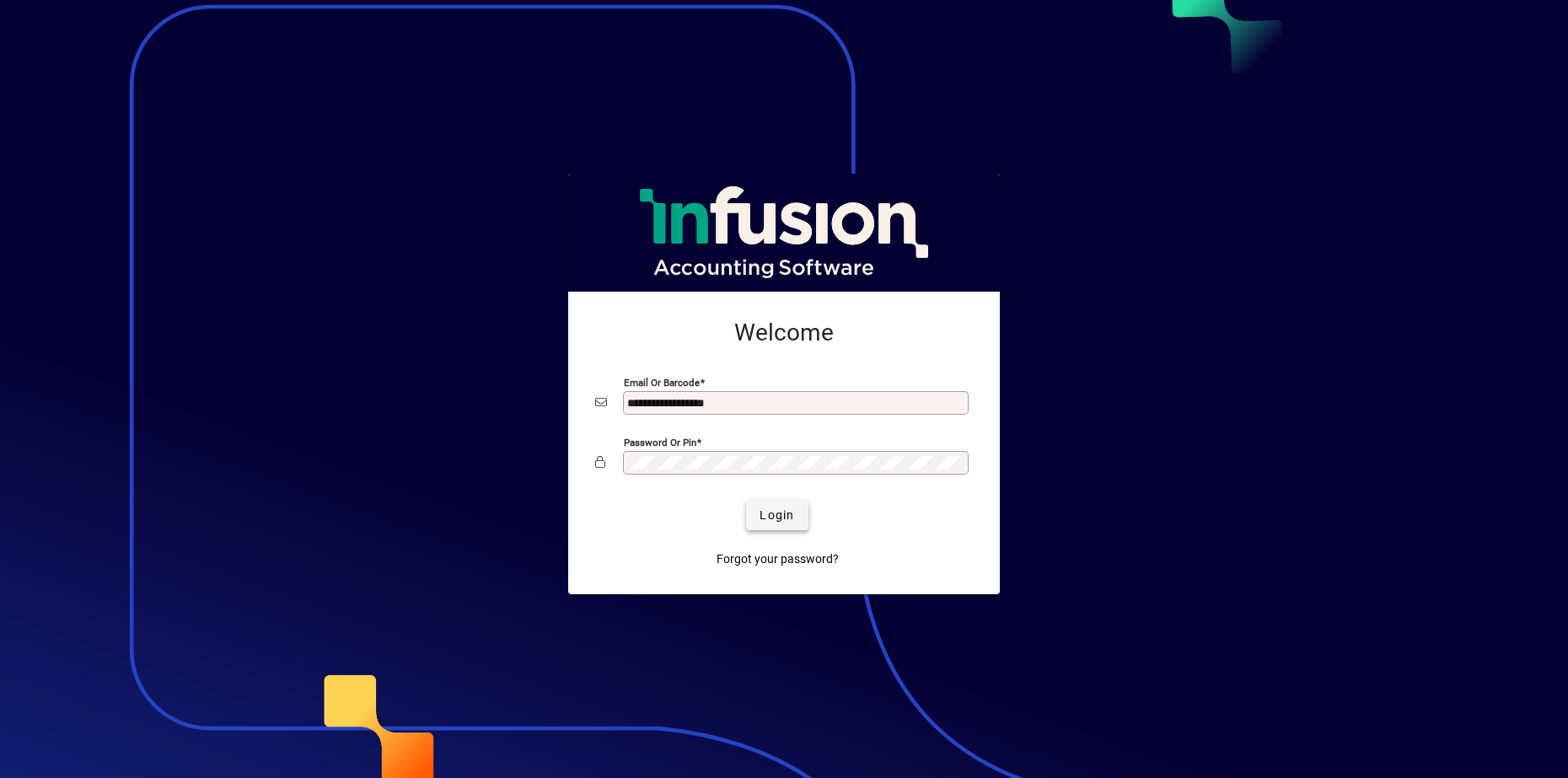 click 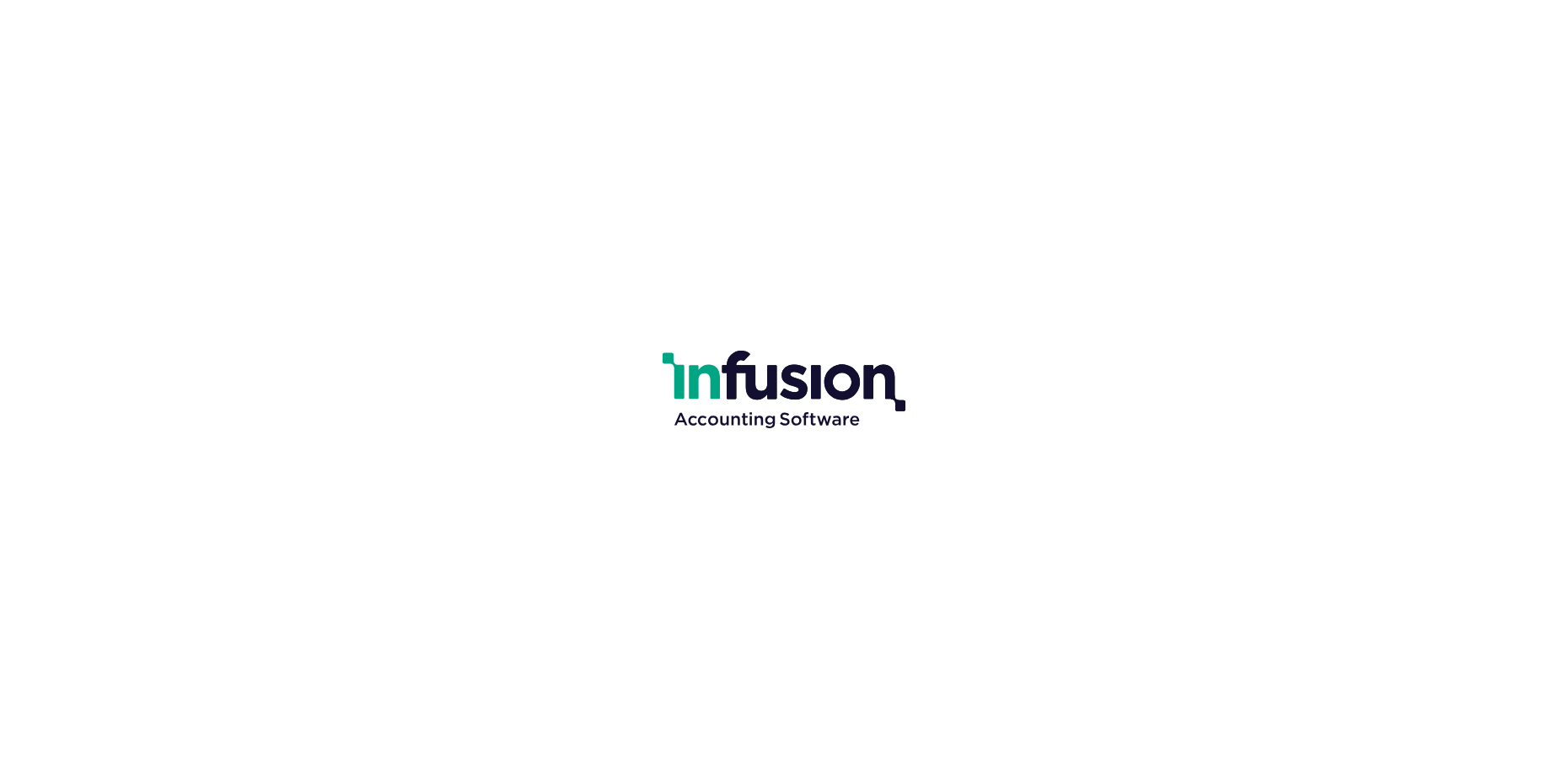 scroll, scrollTop: 0, scrollLeft: 0, axis: both 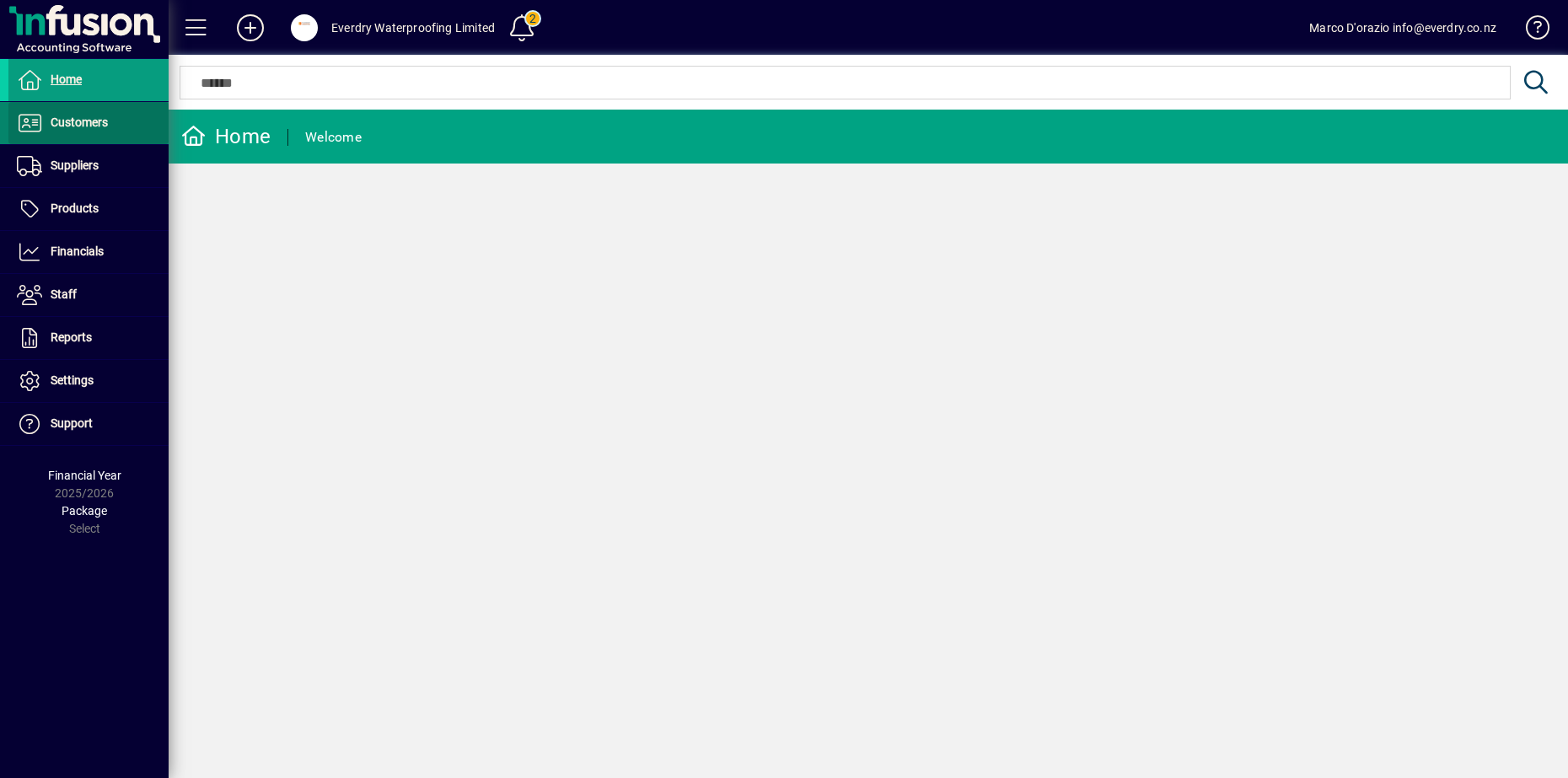 click at bounding box center [89, 123] 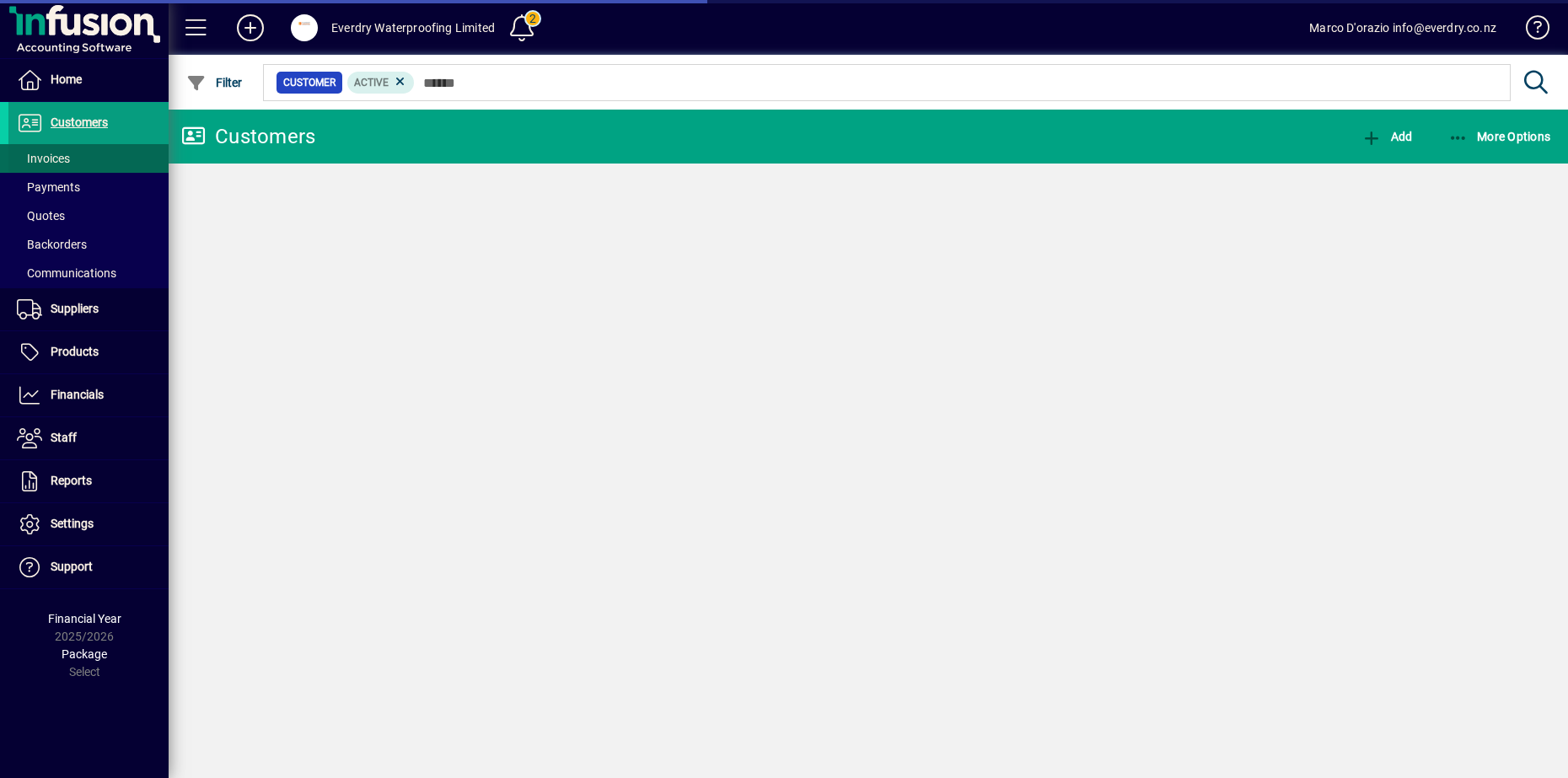 click on "Invoices" at bounding box center [43, 158] 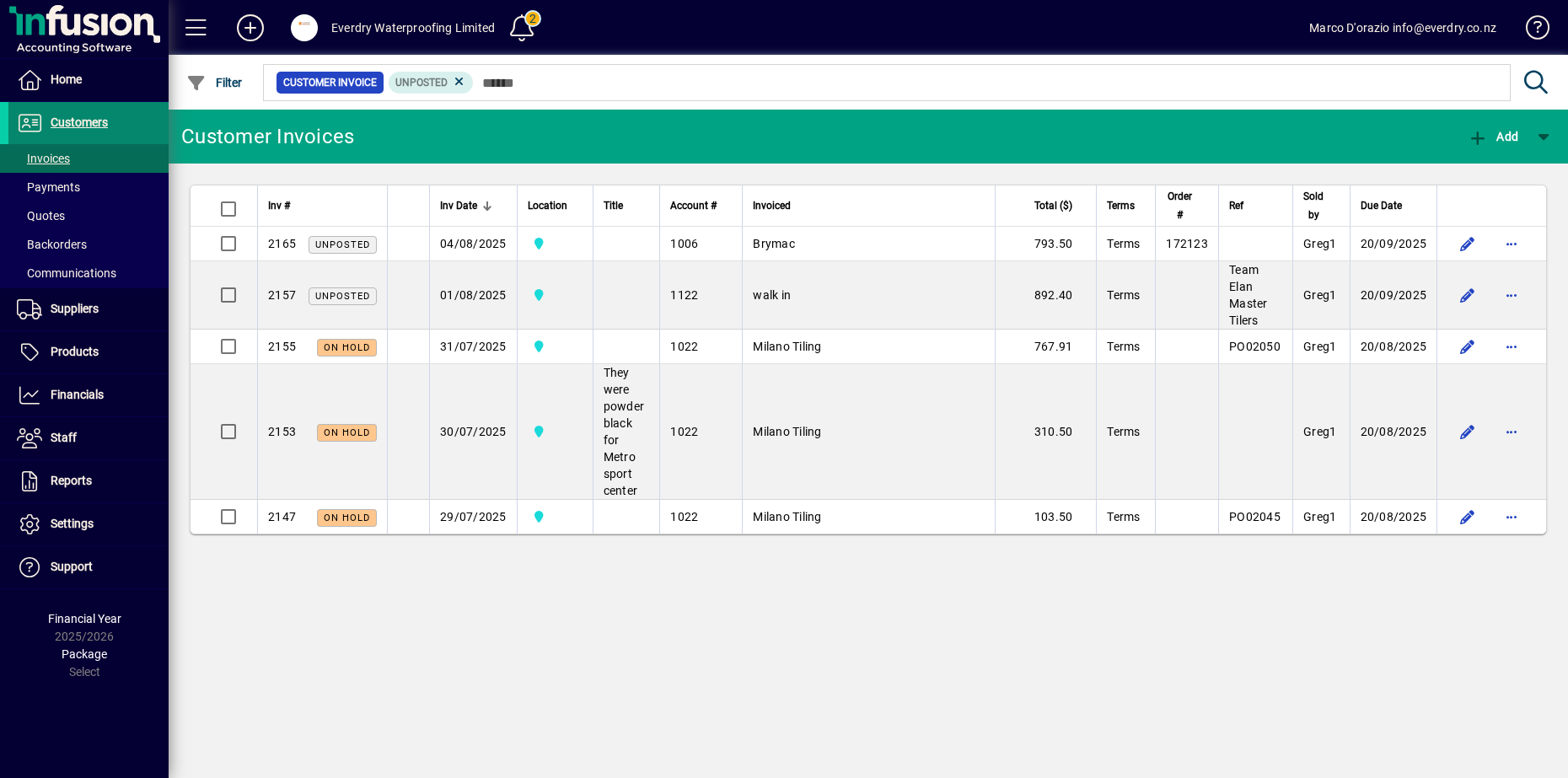 click on "Customers" at bounding box center (79, 122) 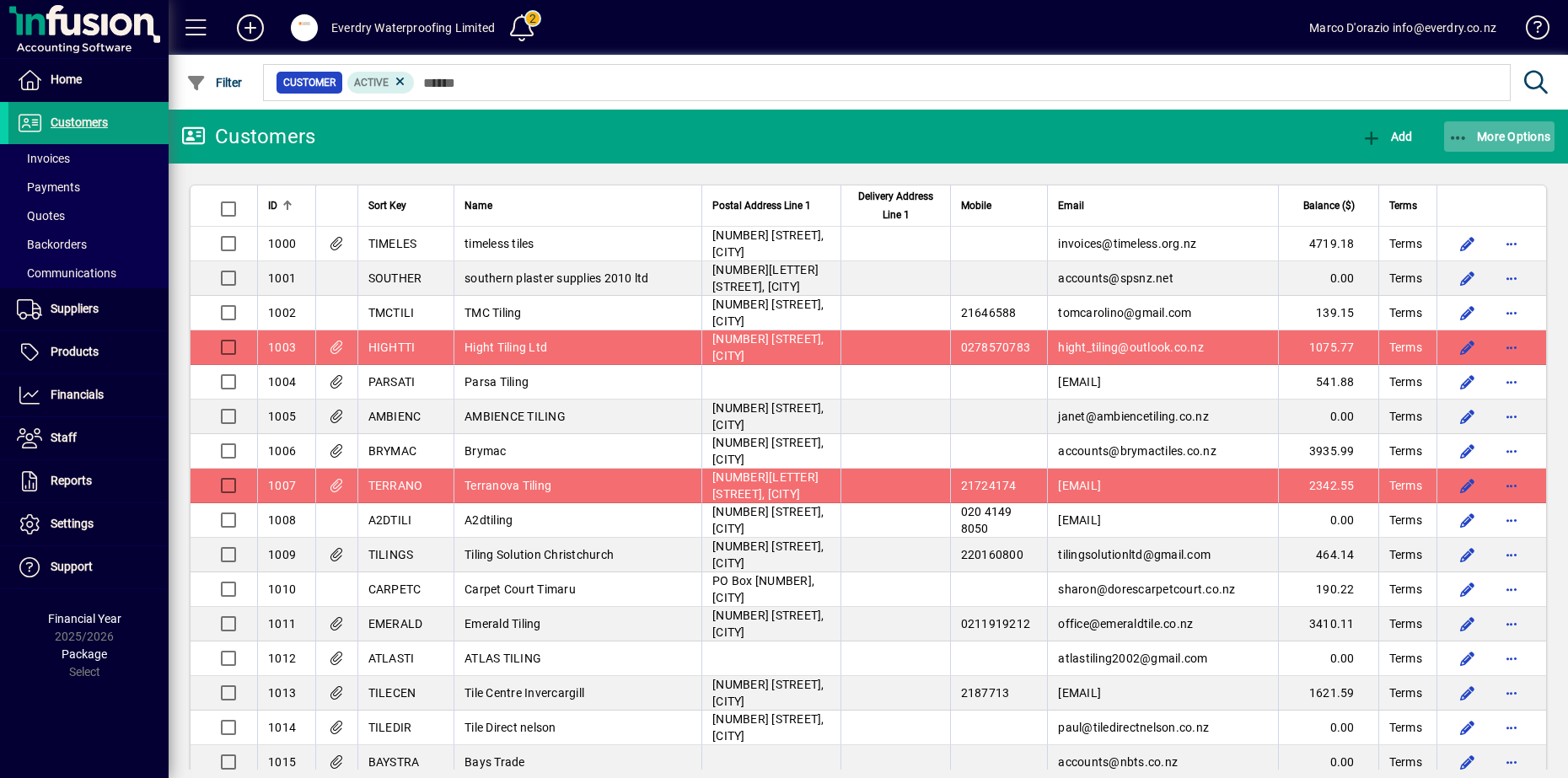 click on "More Options" 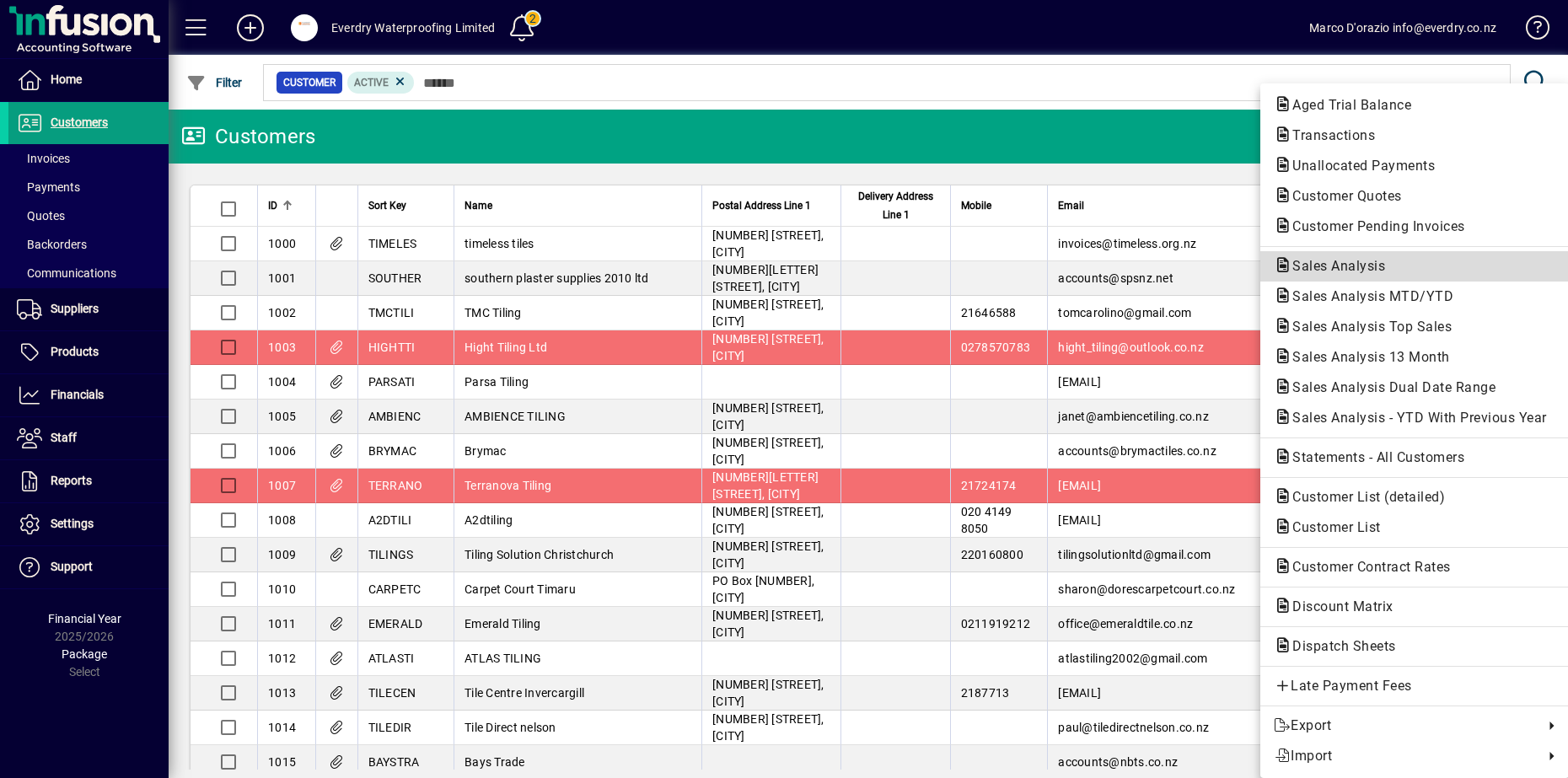 click on "Sales Analysis" 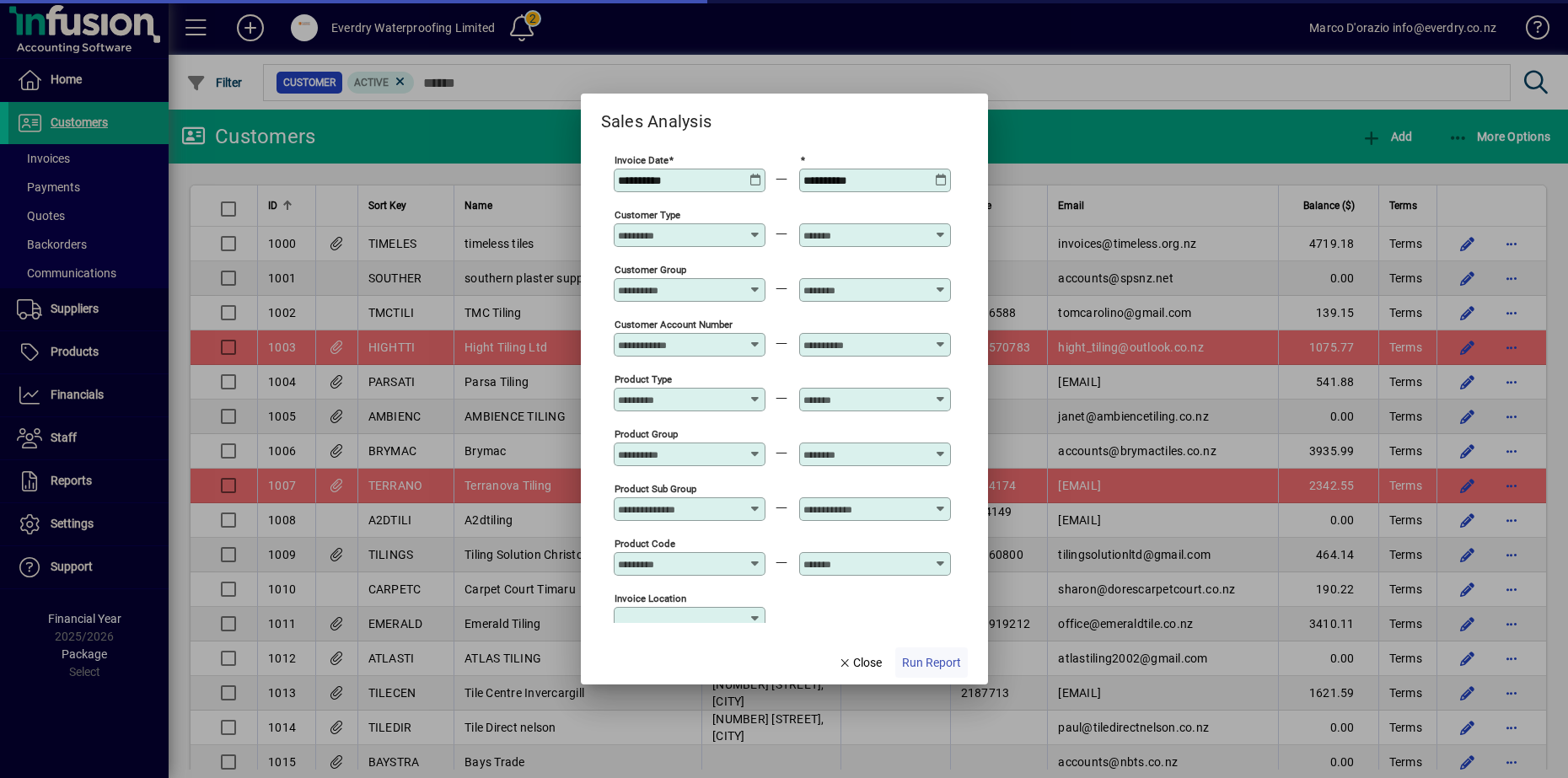 type on "**********" 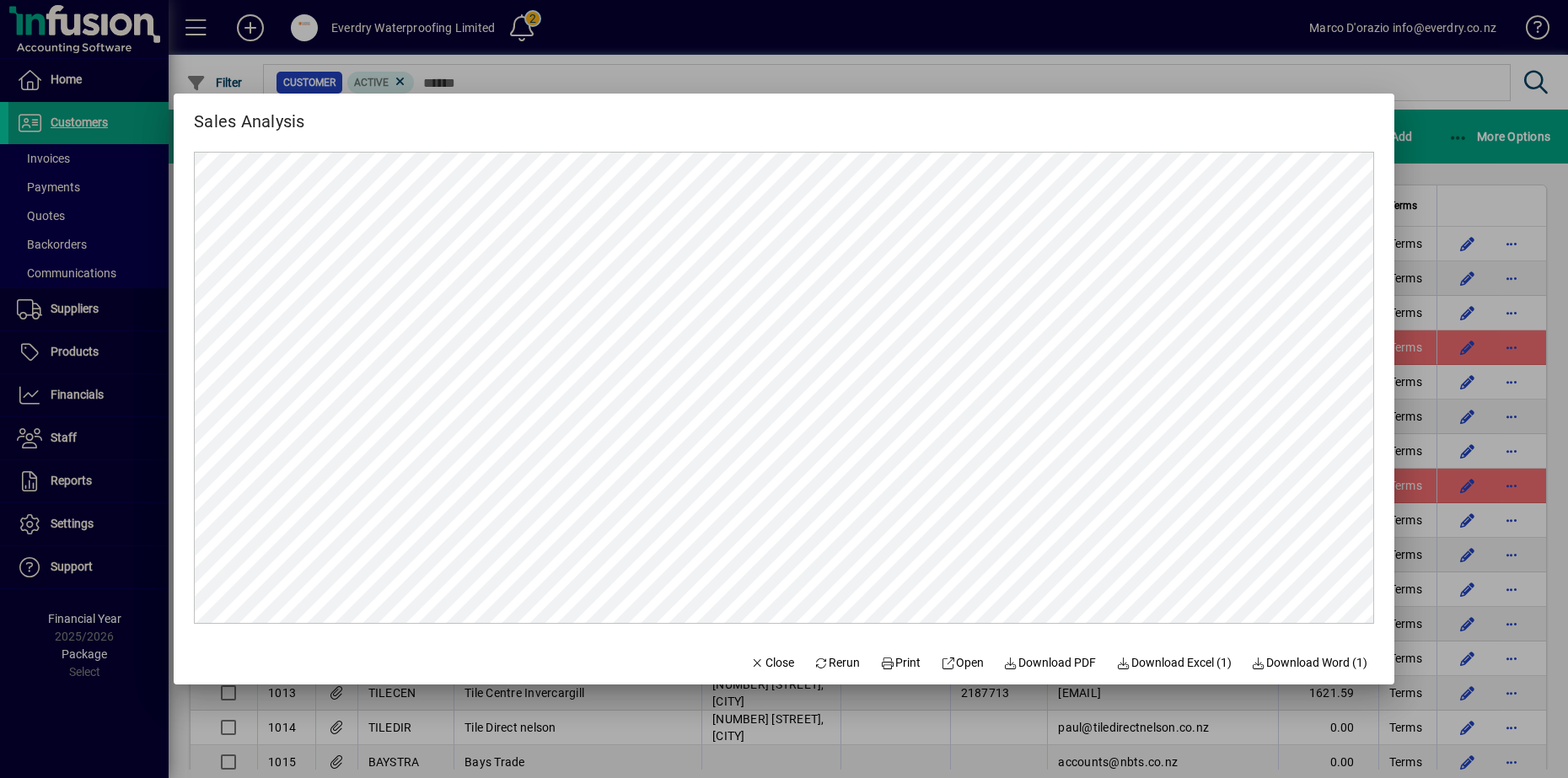 scroll, scrollTop: 0, scrollLeft: 0, axis: both 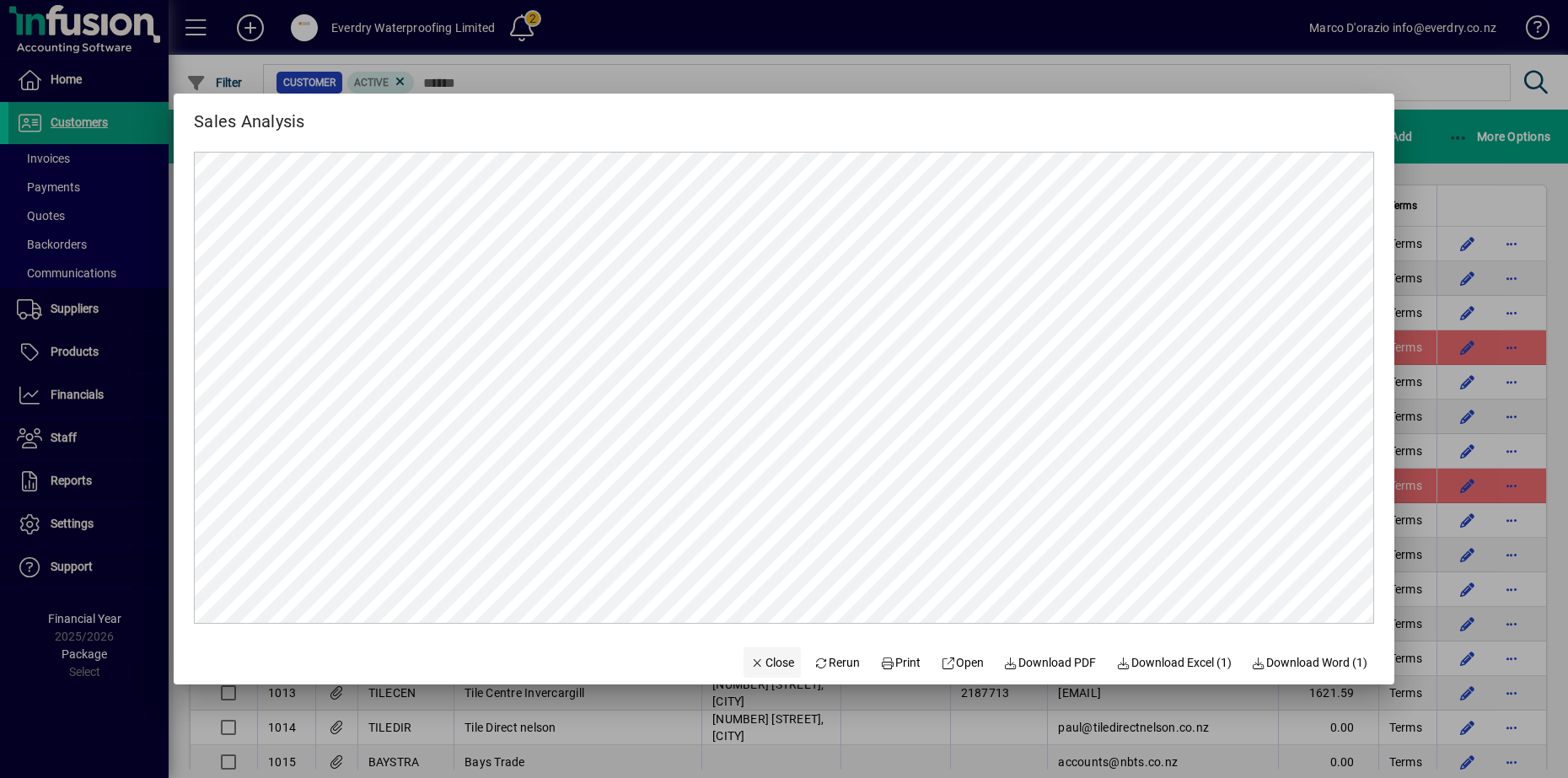 click on "Close" 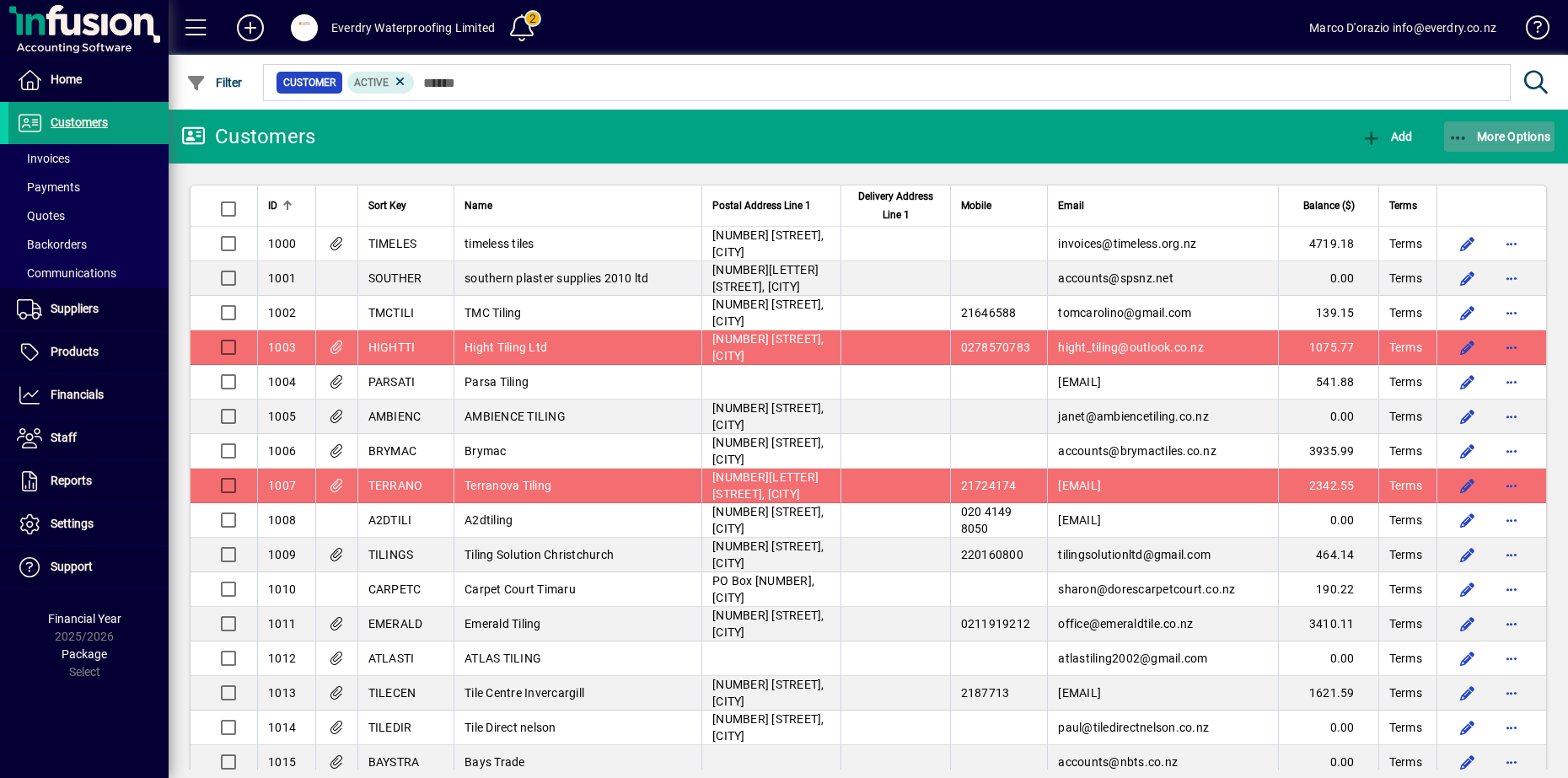 click on "More Options" 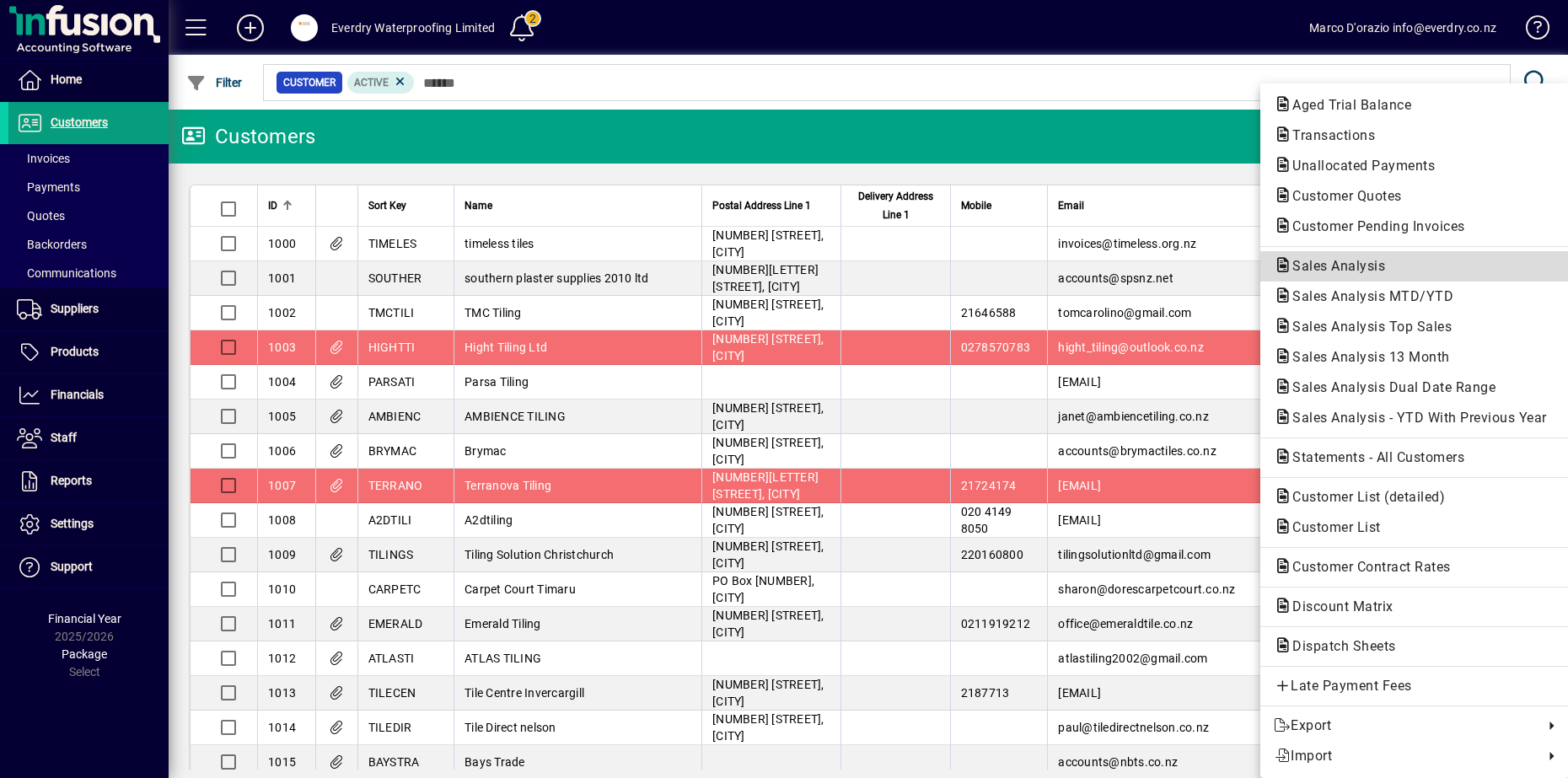 click on "Sales Analysis" 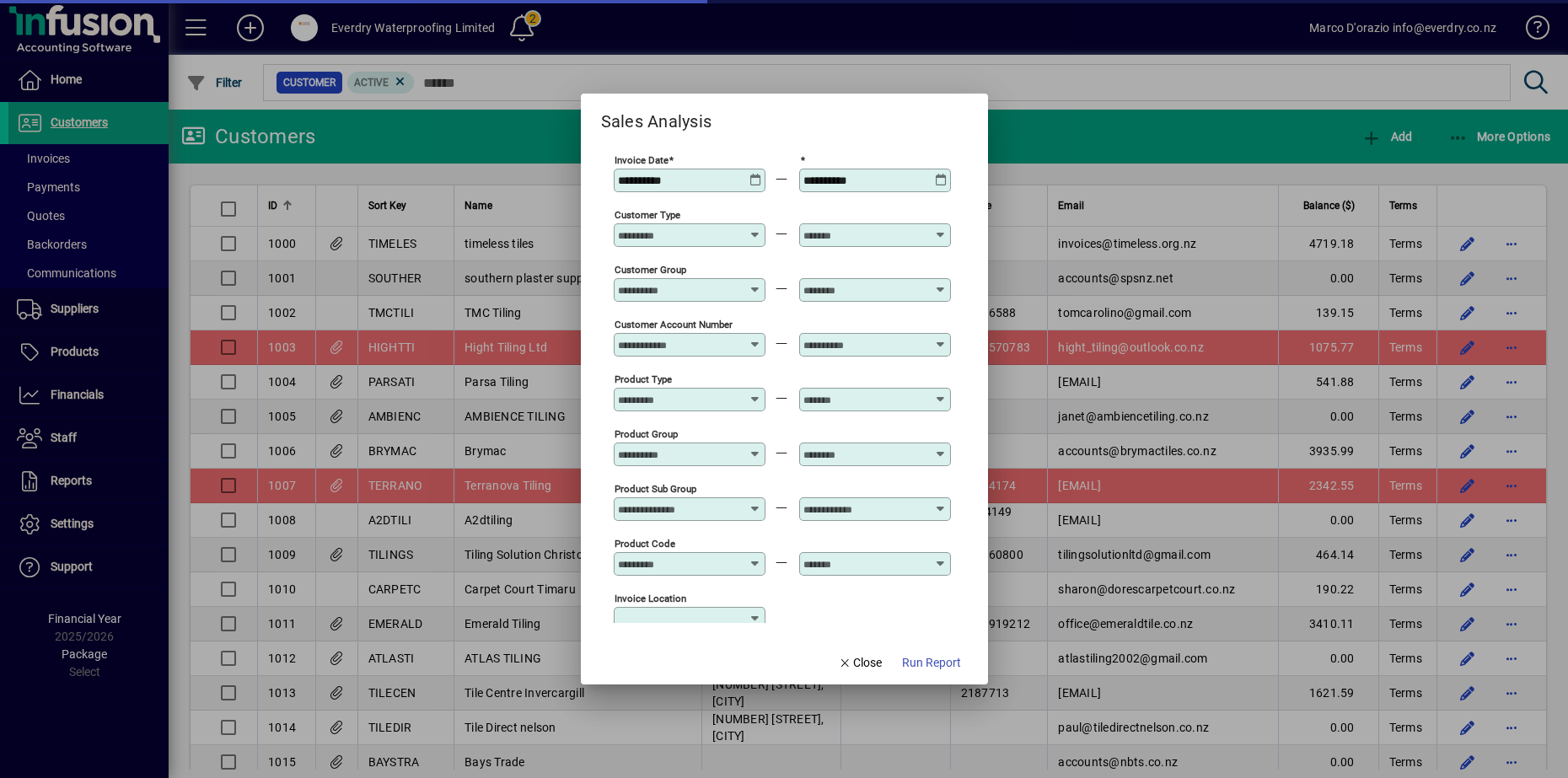 type on "**********" 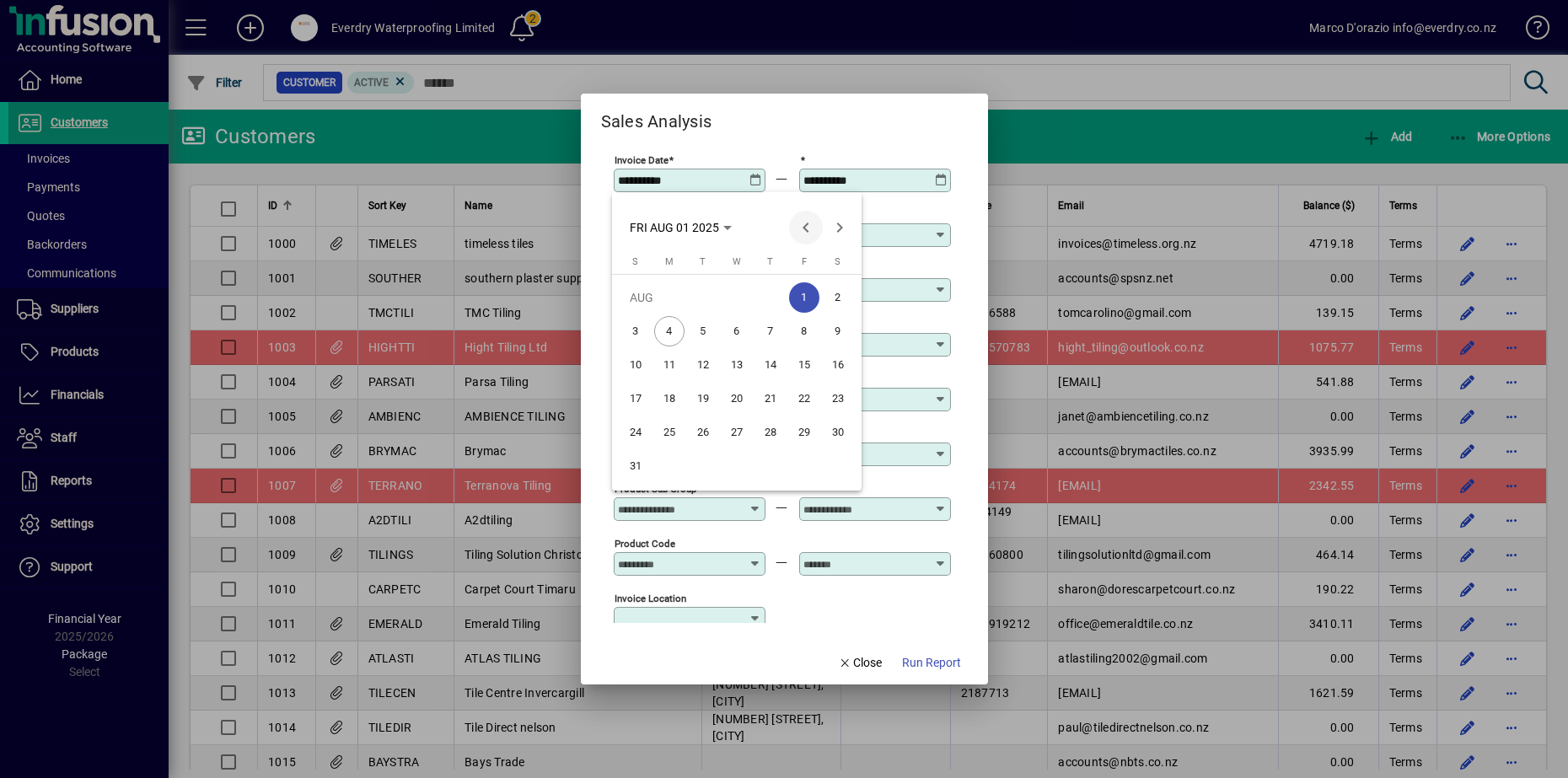 click at bounding box center (806, 228) 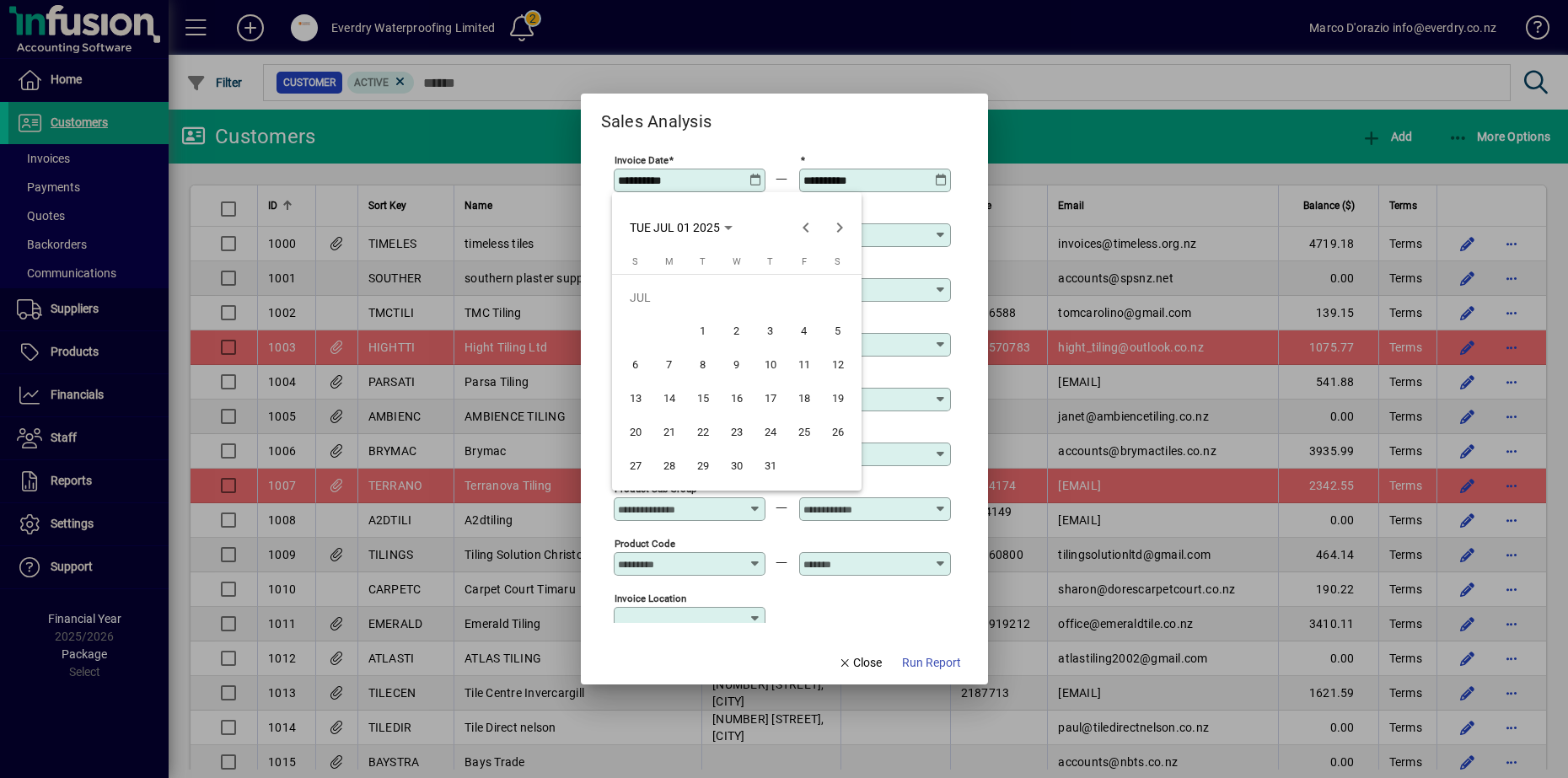 click on "1" at bounding box center [703, 331] 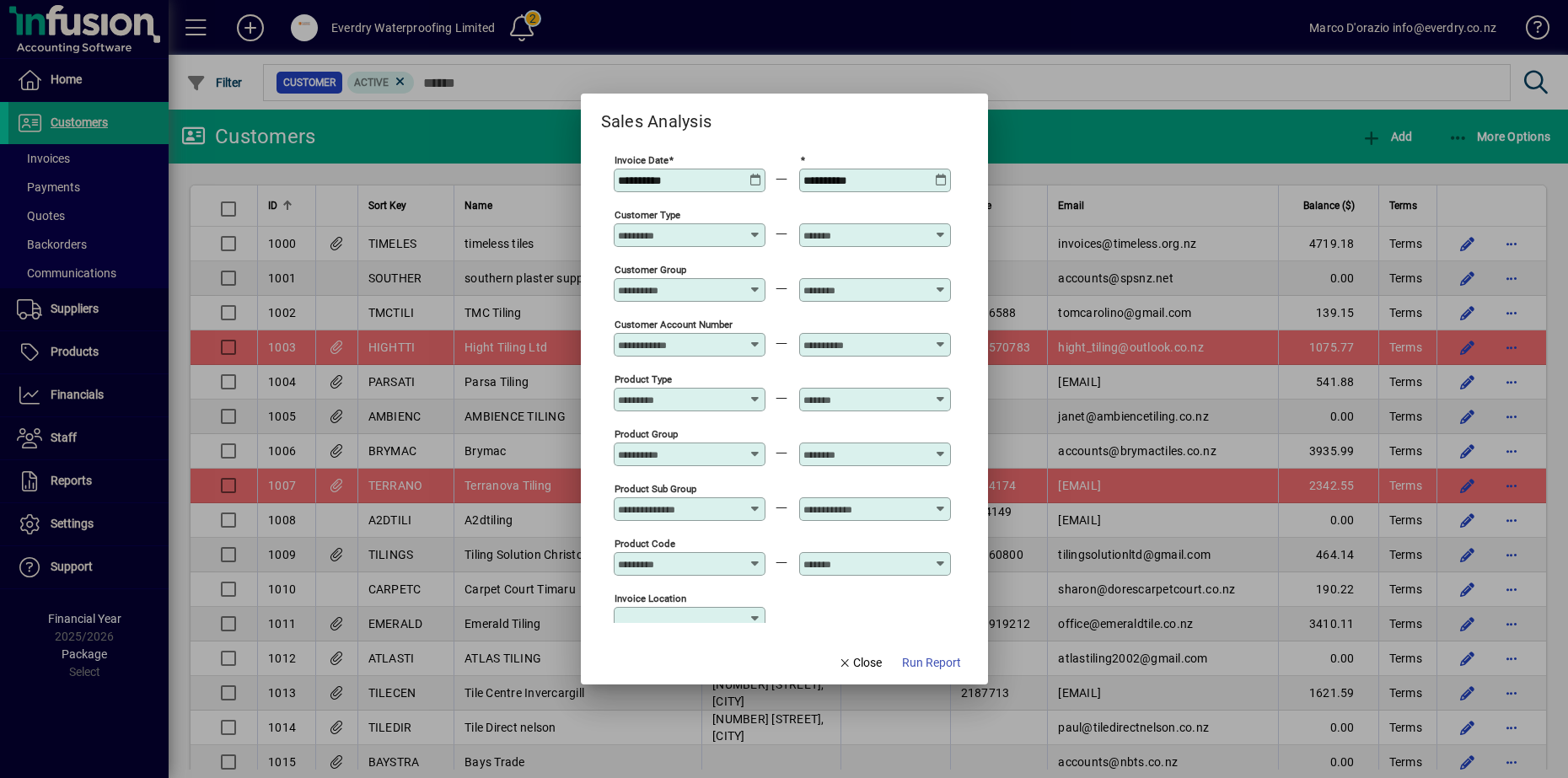 click at bounding box center (941, 174) 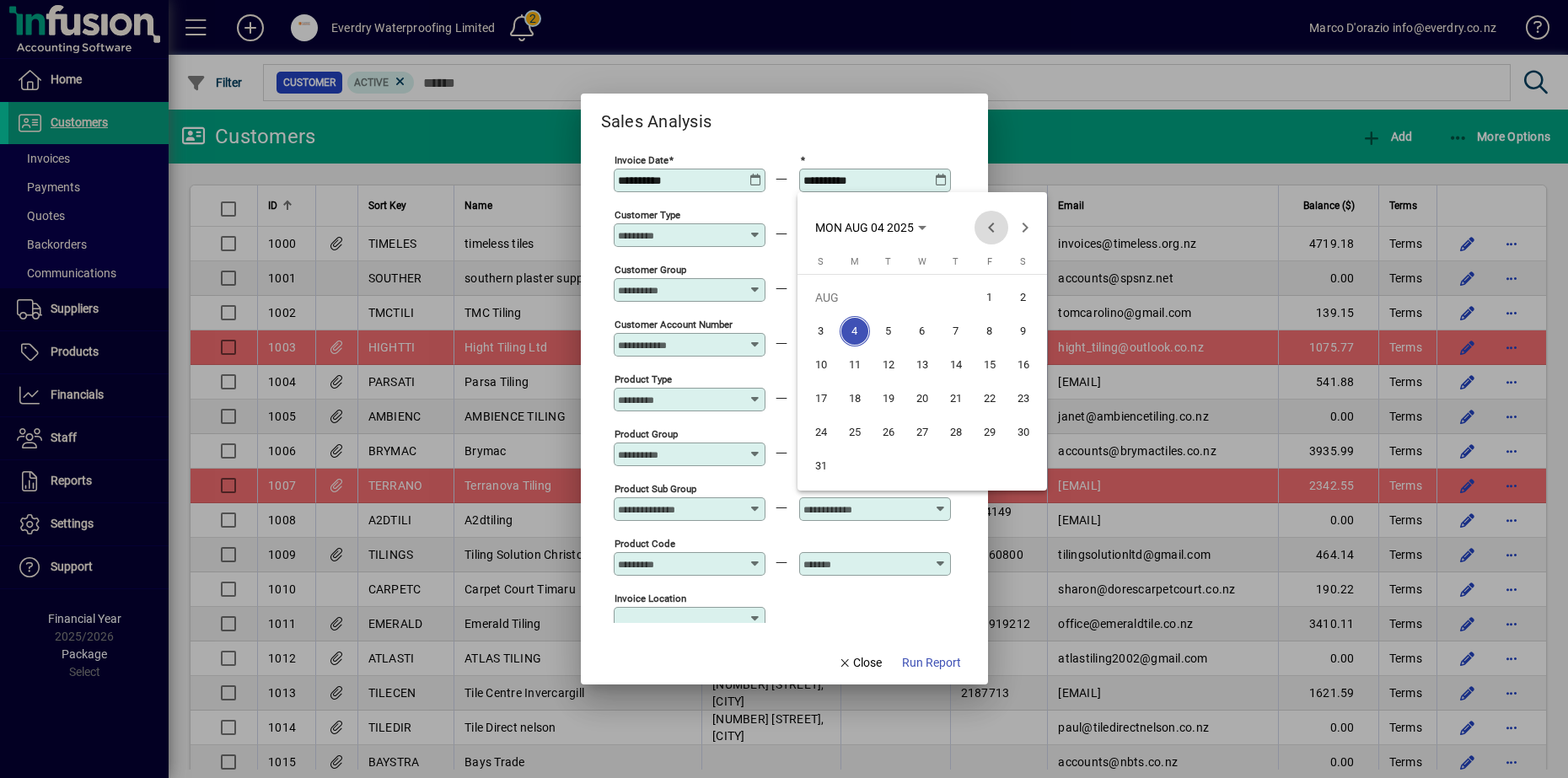 click at bounding box center [991, 228] 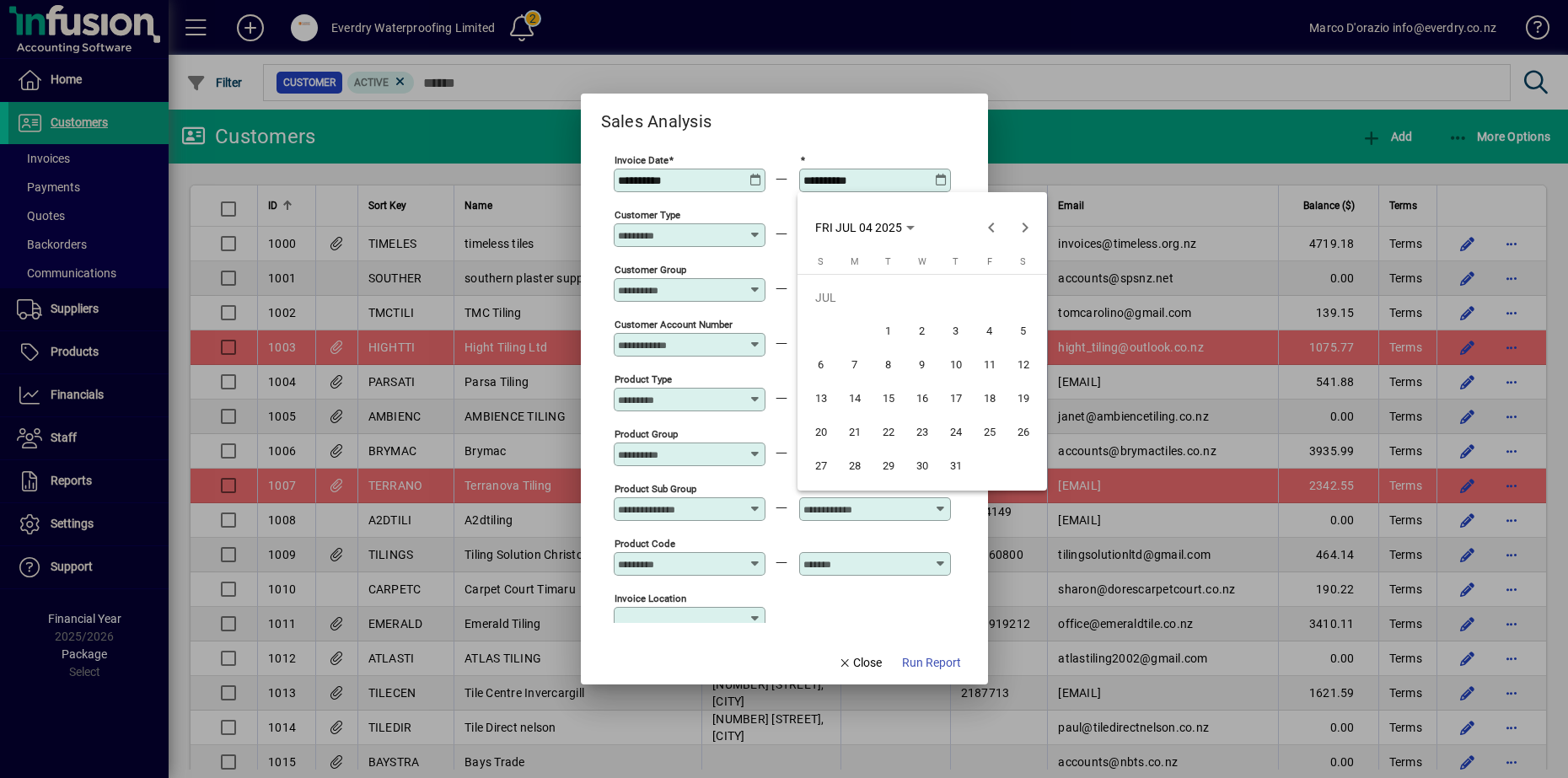 click on "31" at bounding box center (956, 466) 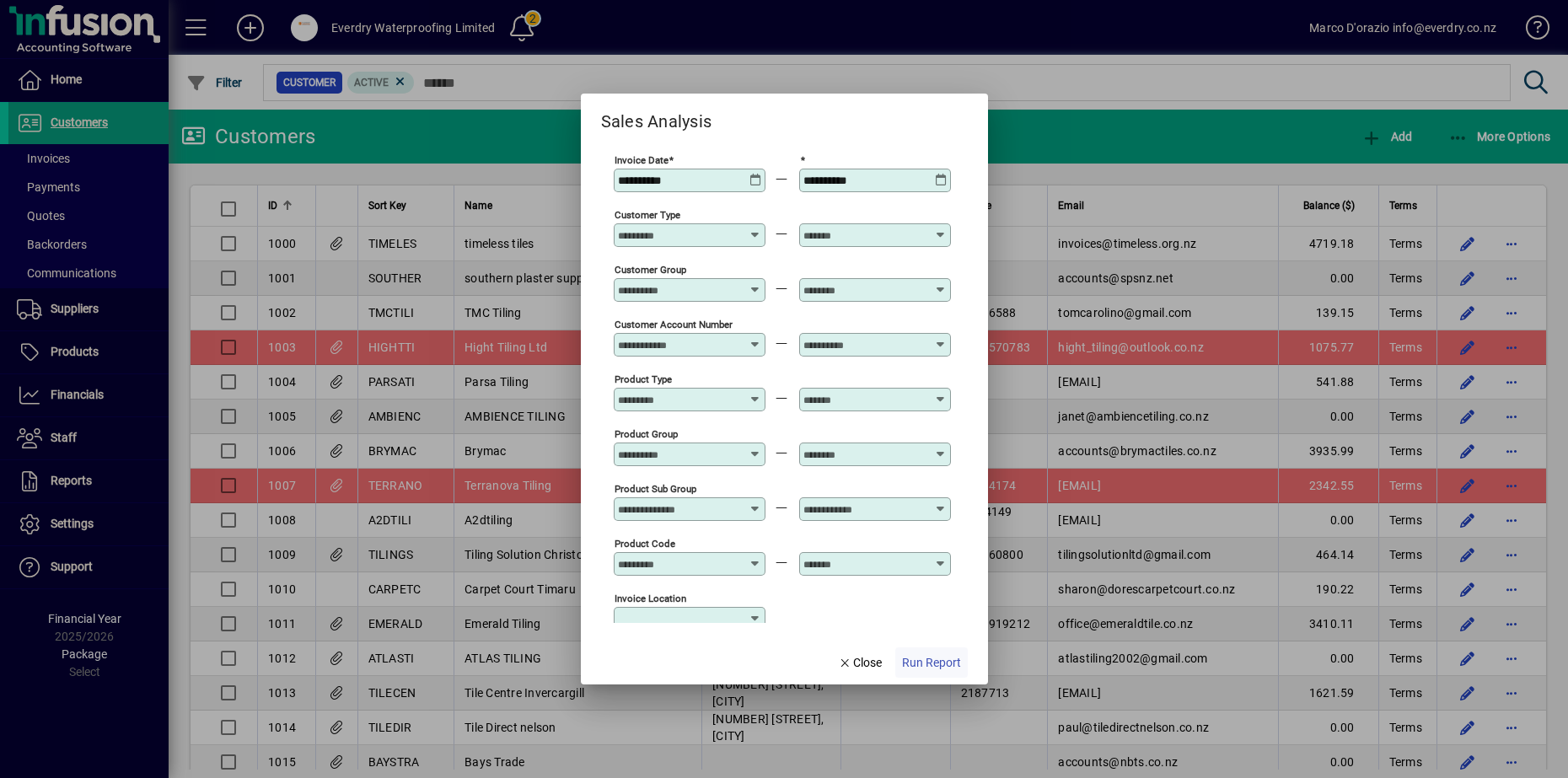 click on "Run Report" 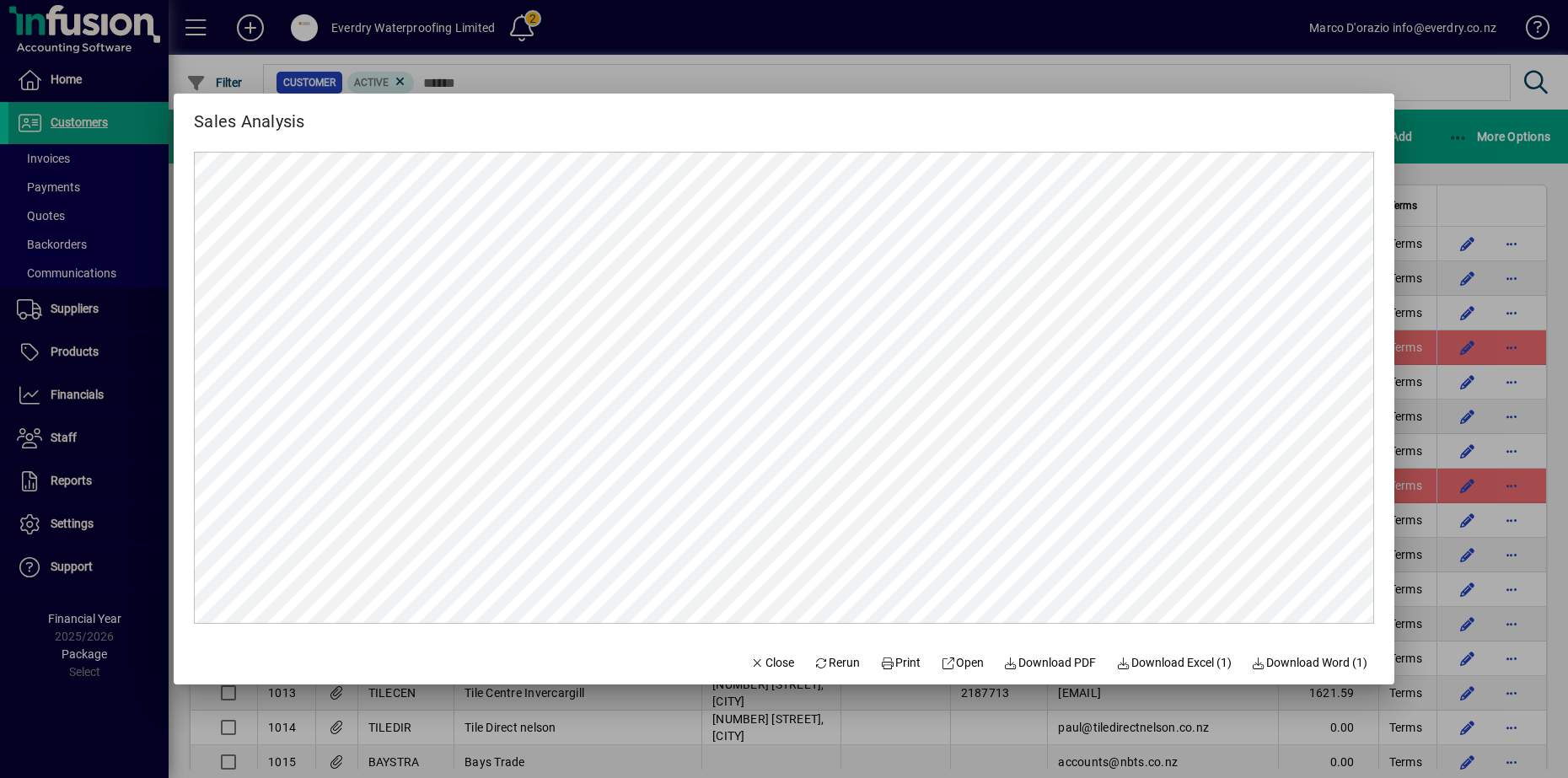 scroll, scrollTop: 0, scrollLeft: 0, axis: both 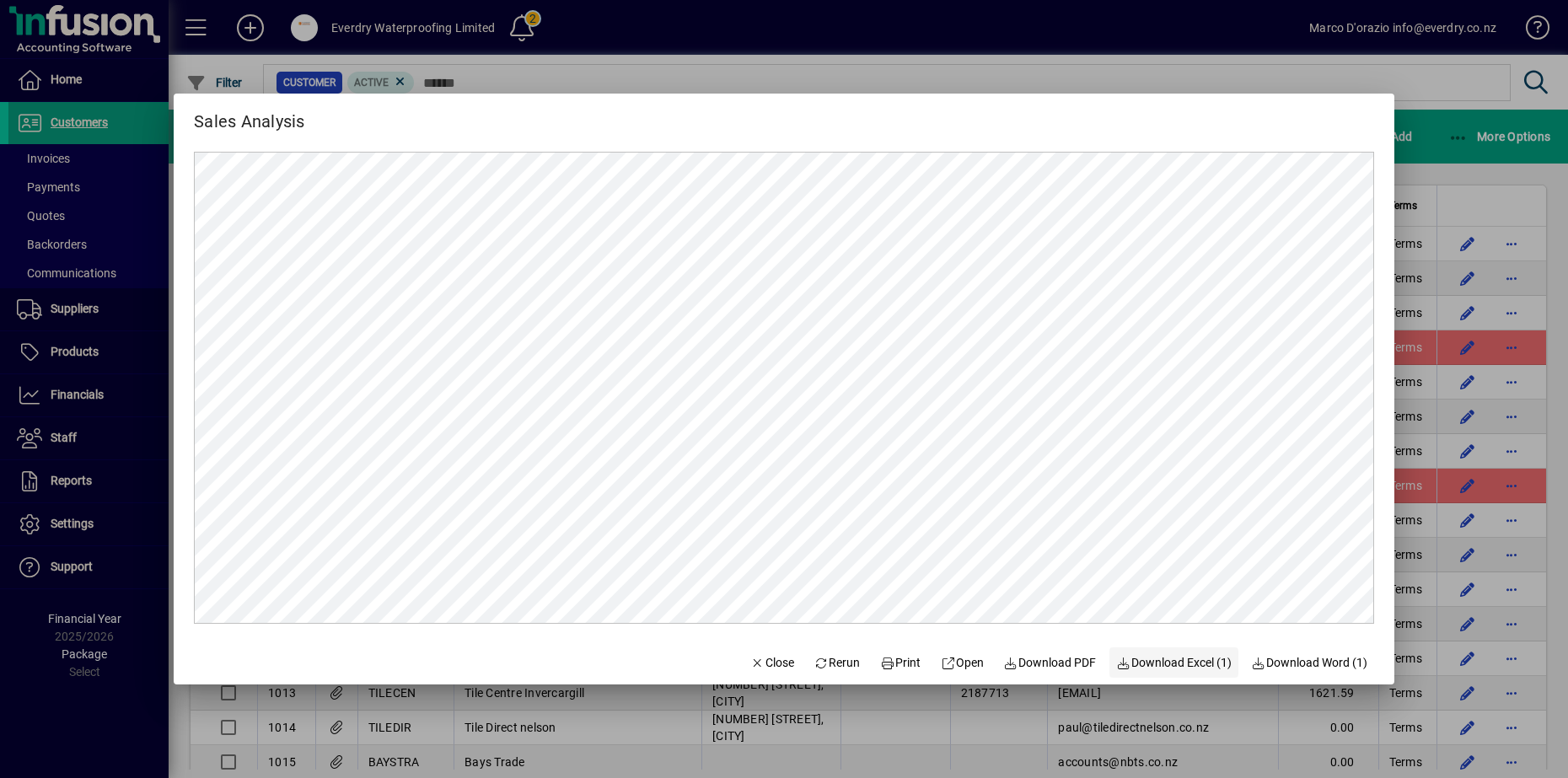 click on "Download Excel (1)" 